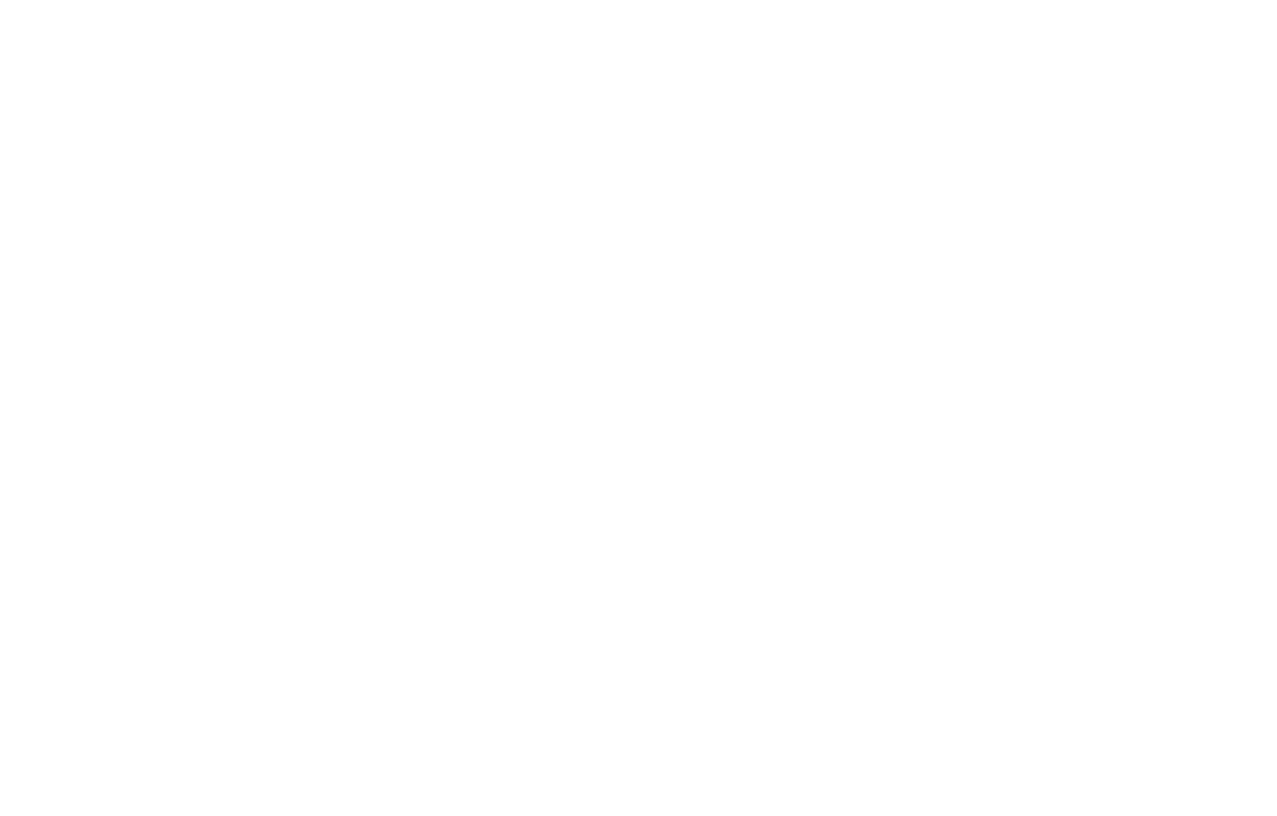 scroll, scrollTop: 0, scrollLeft: 0, axis: both 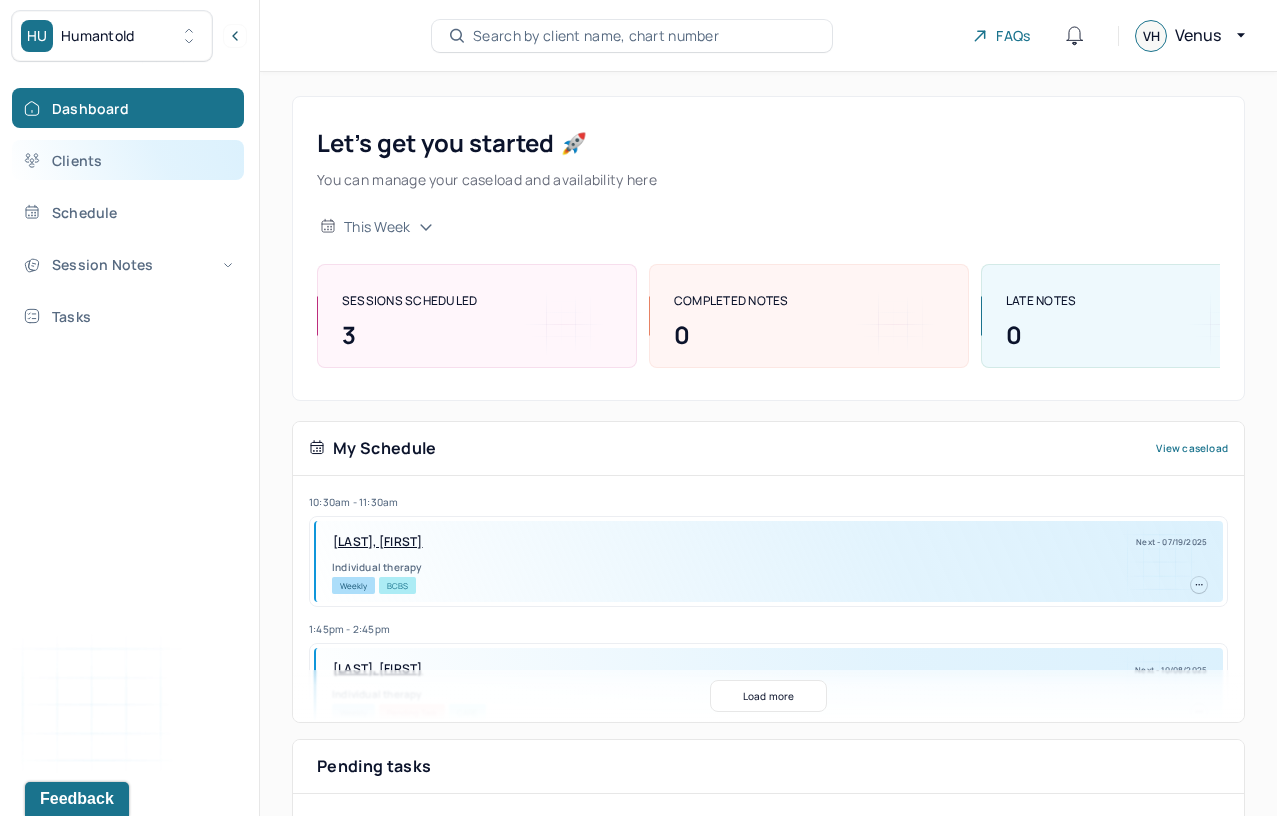 click on "Clients" at bounding box center (128, 160) 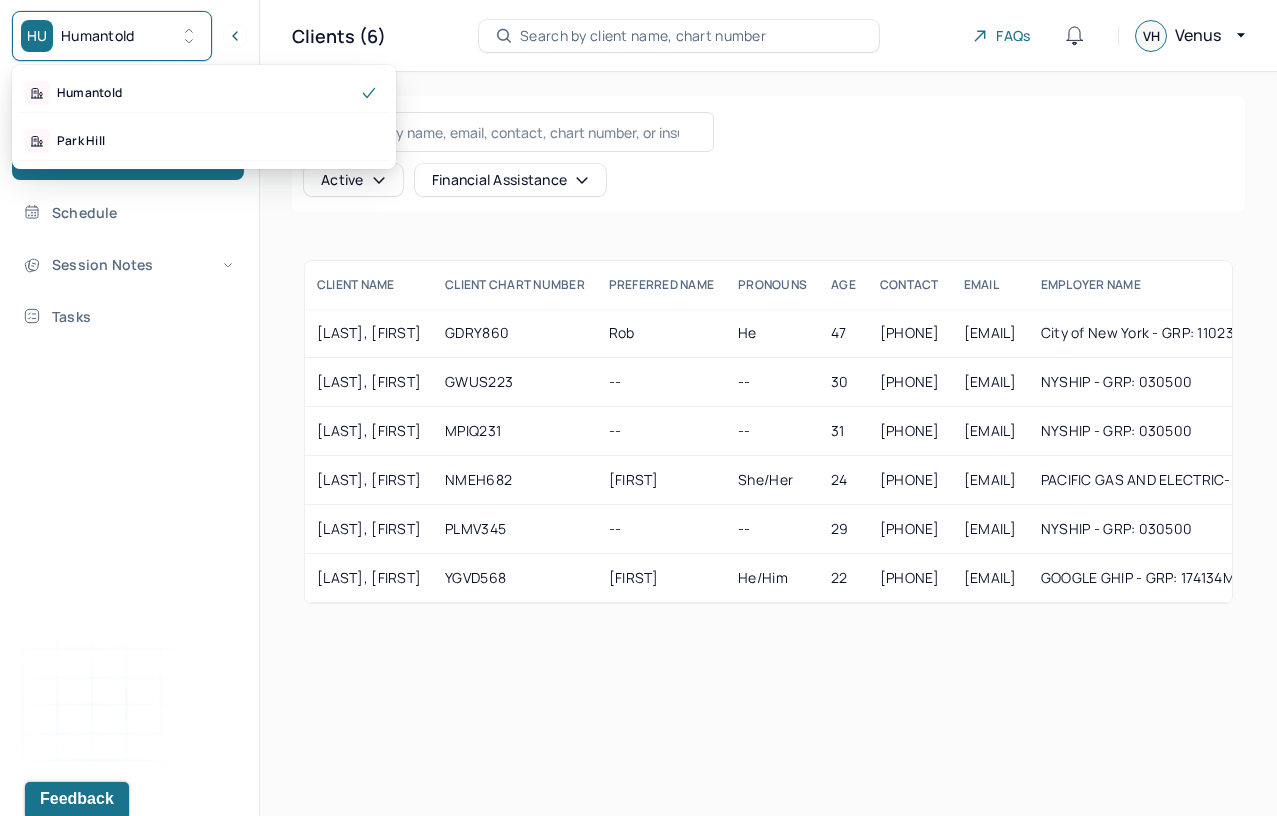 click on "HU Humantold" at bounding box center [112, 36] 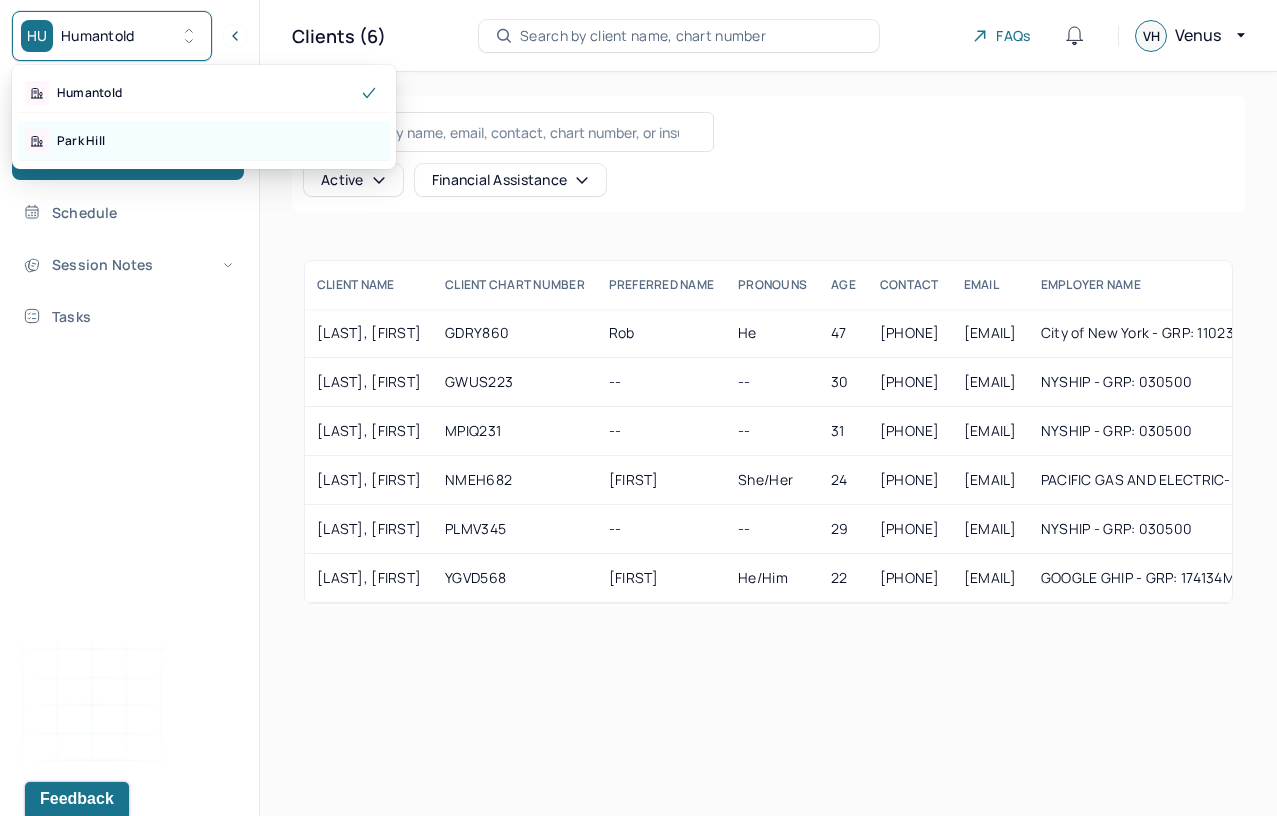 click on "Park Hill" at bounding box center (204, 141) 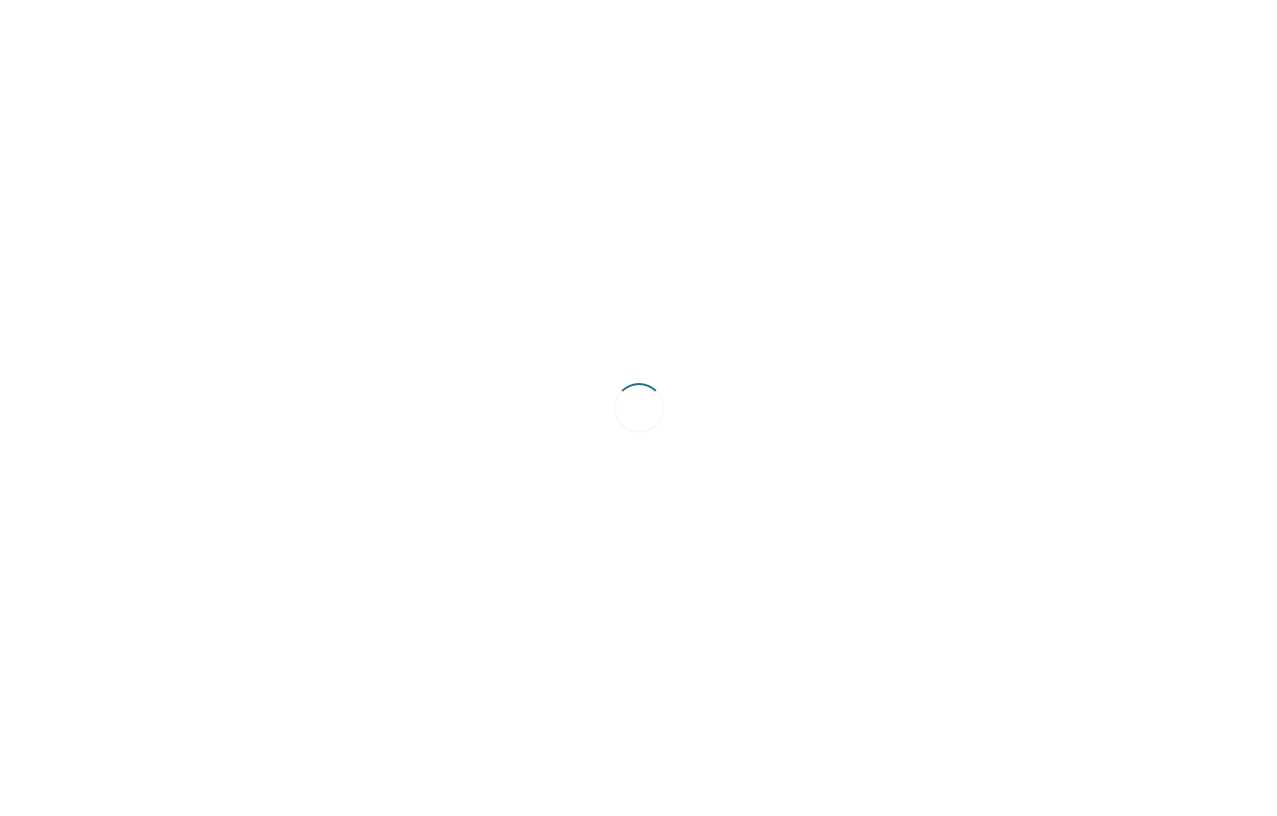 scroll, scrollTop: 0, scrollLeft: 0, axis: both 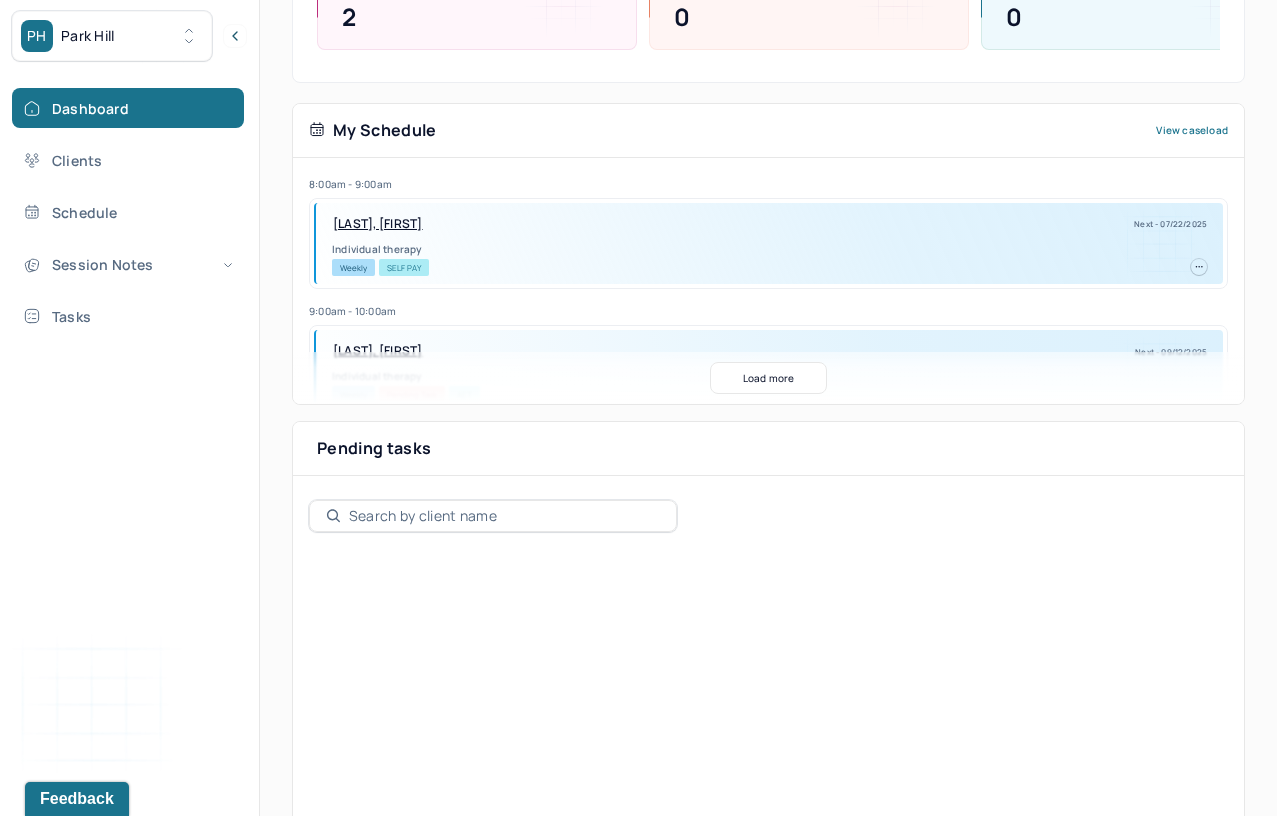 click on "[LAST], [FIRST]" at bounding box center [378, 224] 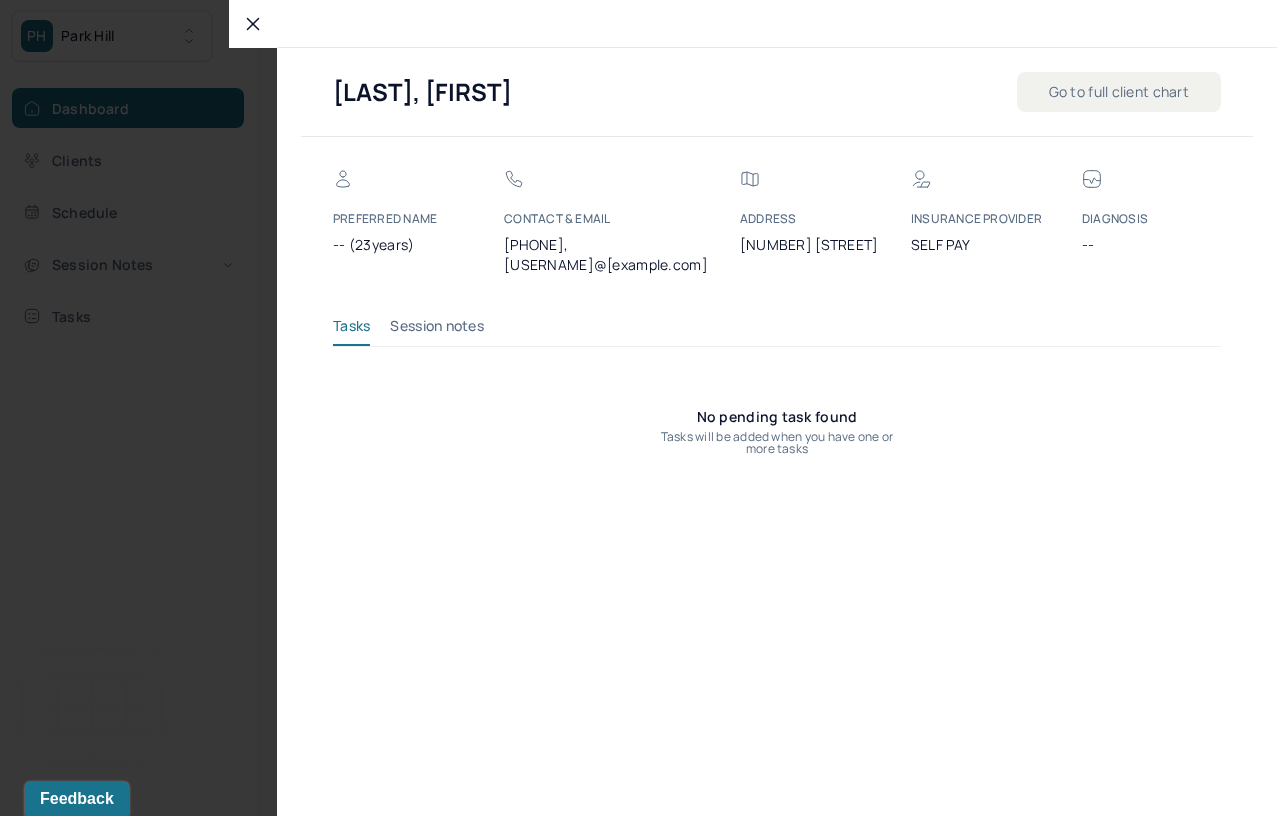 click on "Session notes" at bounding box center (437, 330) 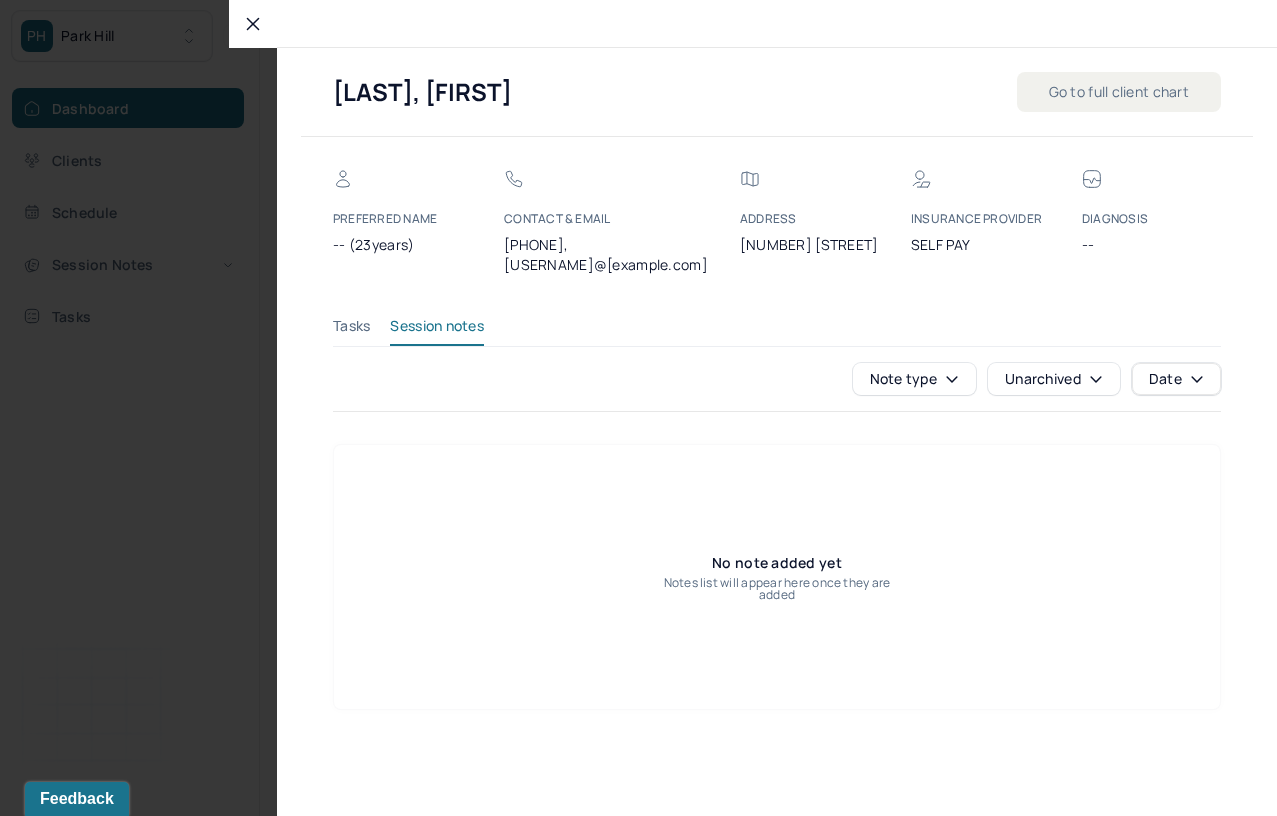 click on "KAWASH, SYDNI Go to full client chart PREFERRED NAME -- (23years) CONTACT & EMAIL (845) 642-1695, sydninicole01@gmail.com Address 5 Summit St INSURANCE PROVIDER Self Pay DIAGNOSIS --   Tasks     Session notes     Note type     Unarchived     Date   No note added yet Notes list will appear here once they are added" at bounding box center (753, 408) 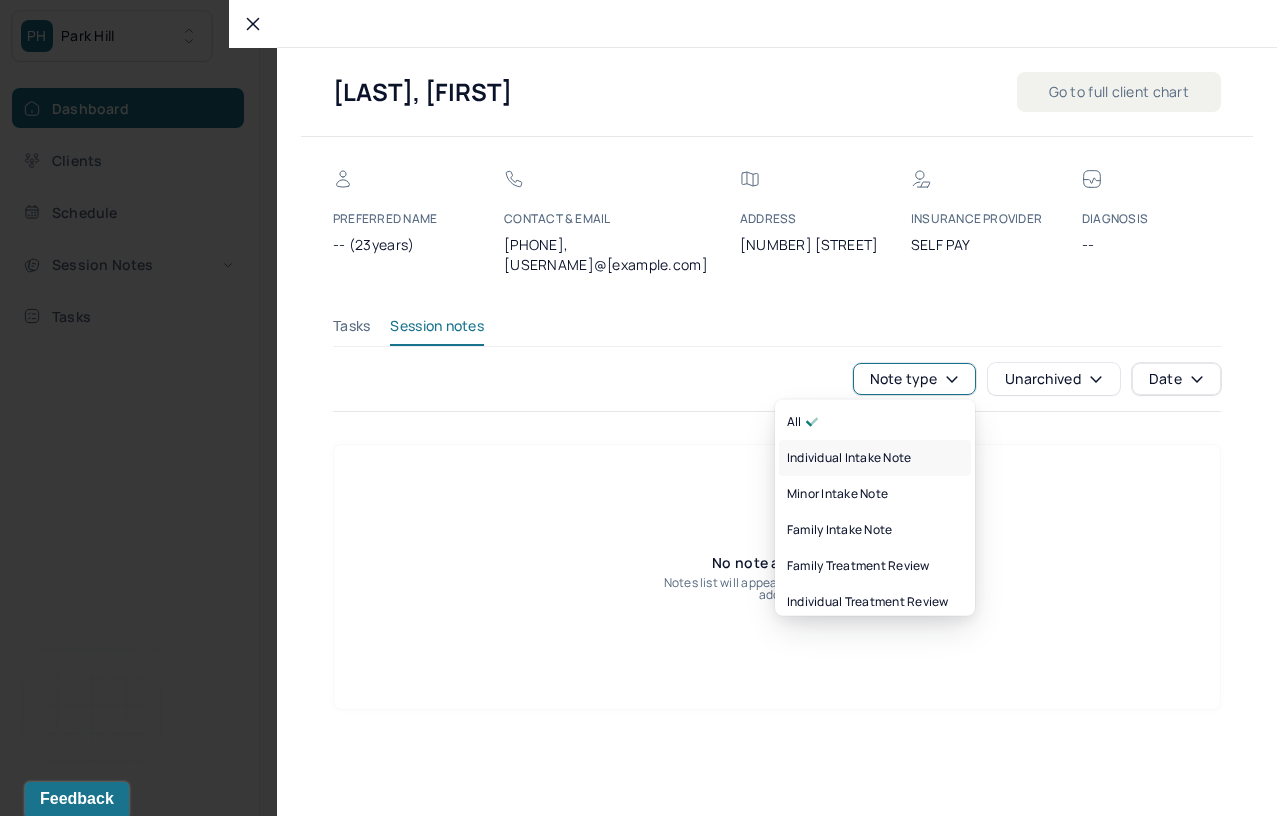 click on "Individual intake note" at bounding box center (849, 458) 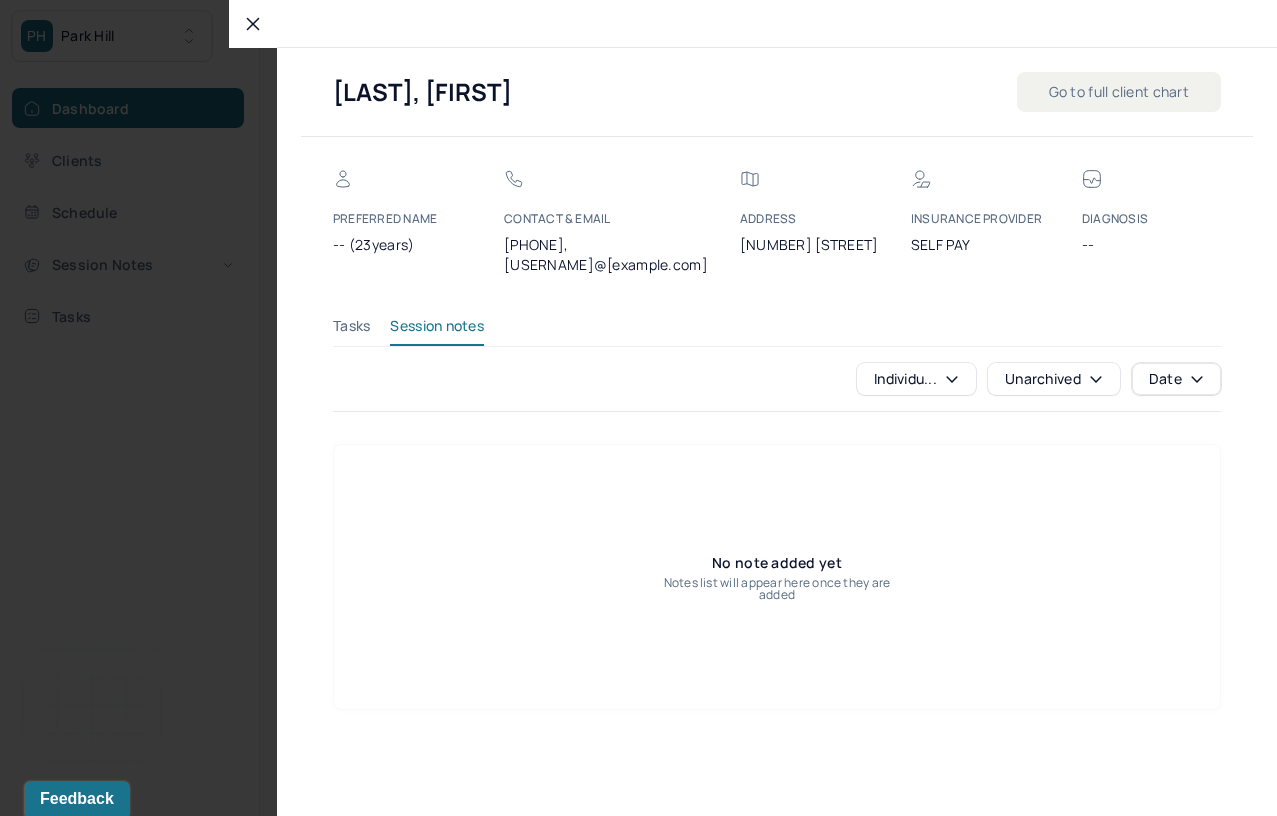 click on "Tasks" at bounding box center (351, 330) 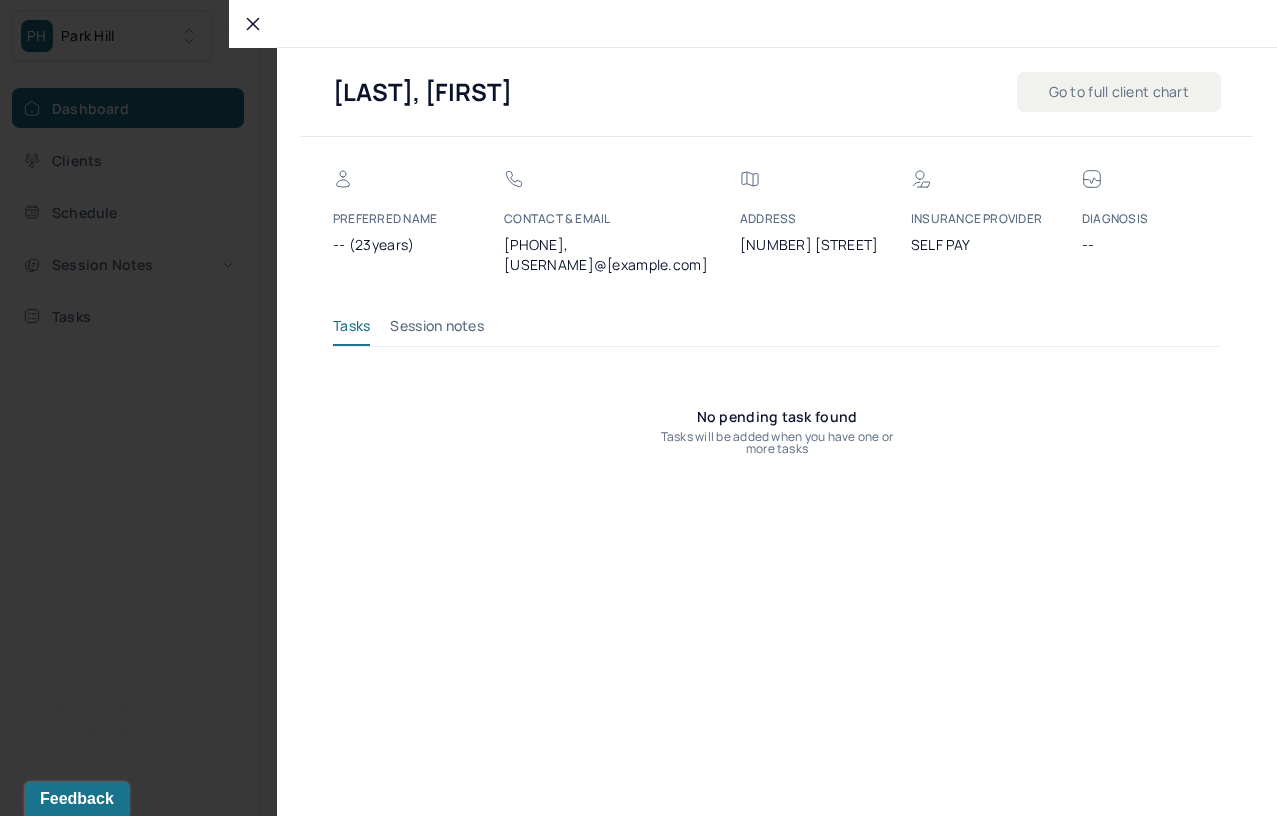 click on "KAWASH, SYDNI Go to full client chart PREFERRED NAME -- (23years) CONTACT & EMAIL (845) 642-1695, sydninicole01@gmail.com Address 5 Summit St INSURANCE PROVIDER Self Pay DIAGNOSIS --   Tasks     Session notes   No pending task found Tasks will be added when you have one or more tasks" at bounding box center [753, 408] 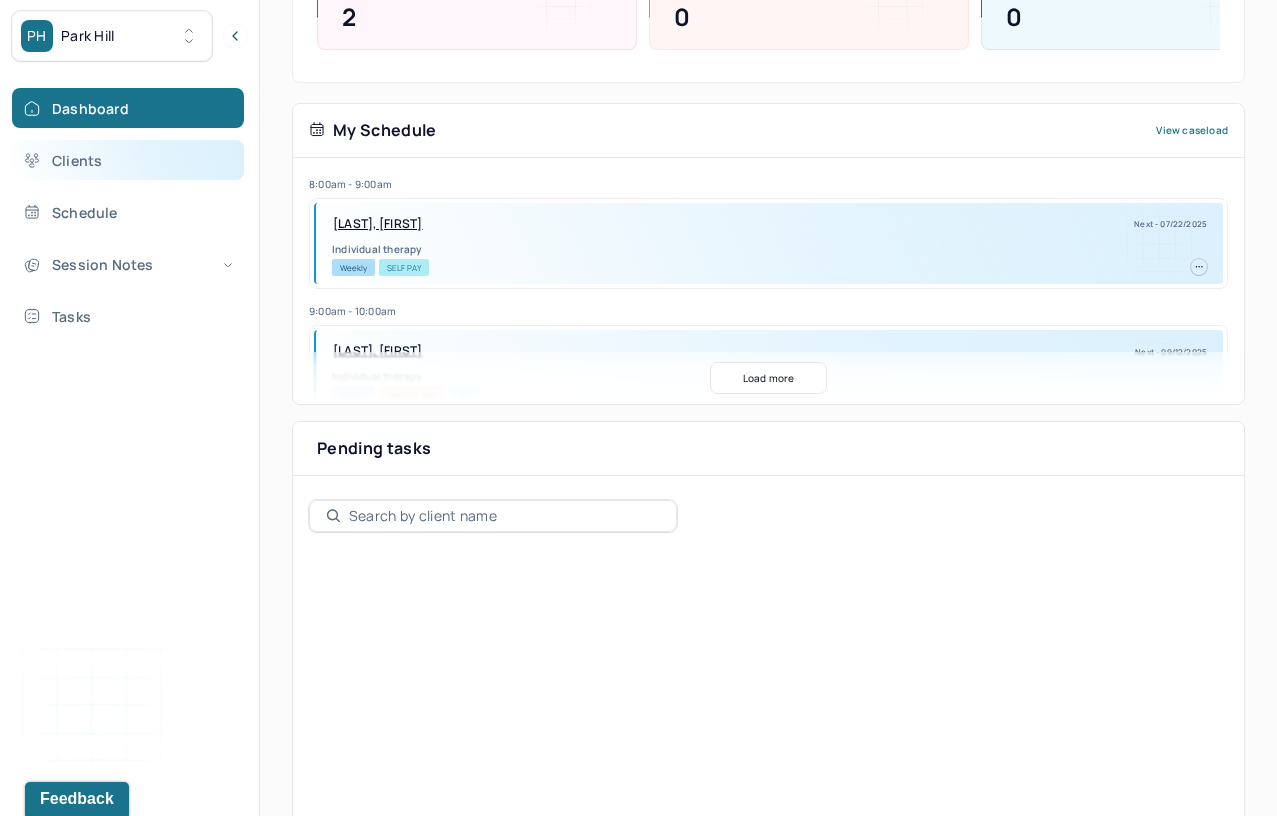 click on "Clients" at bounding box center (128, 160) 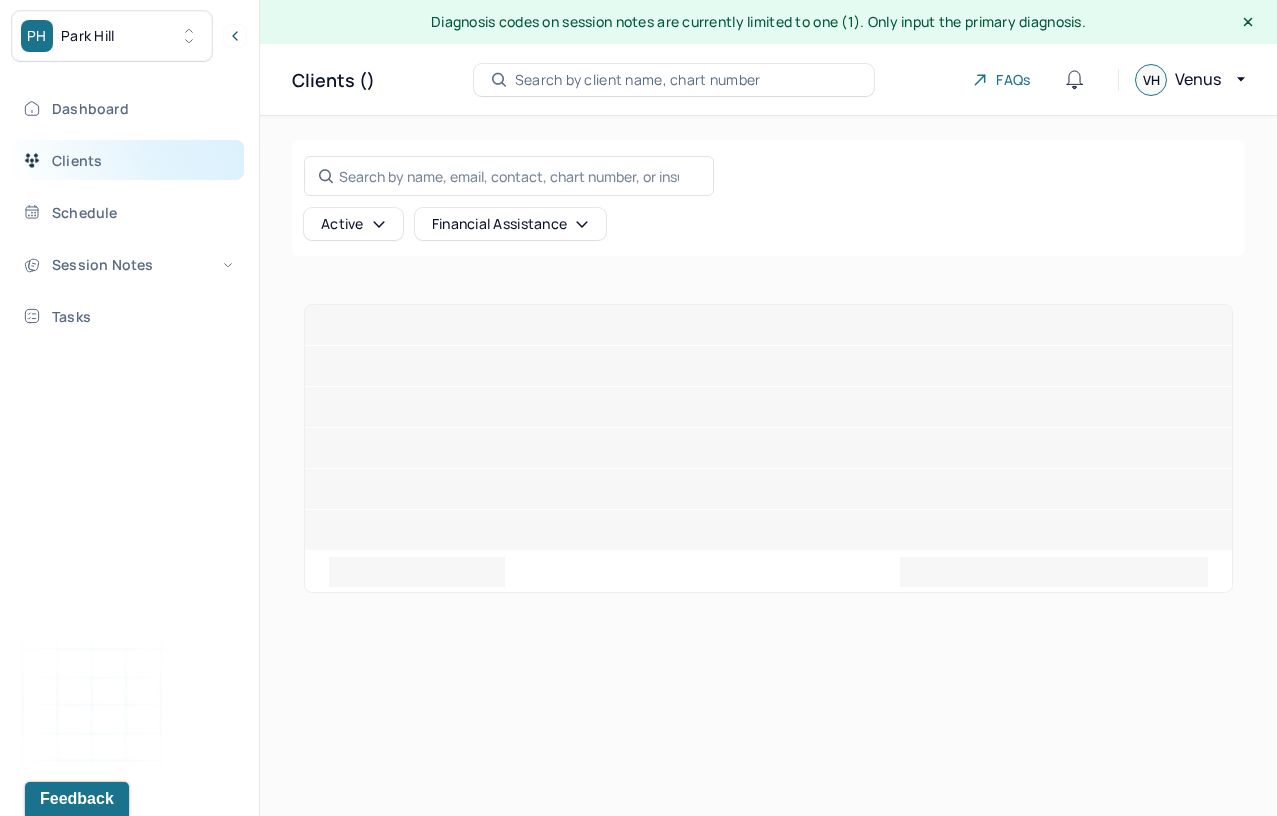 scroll, scrollTop: 0, scrollLeft: 0, axis: both 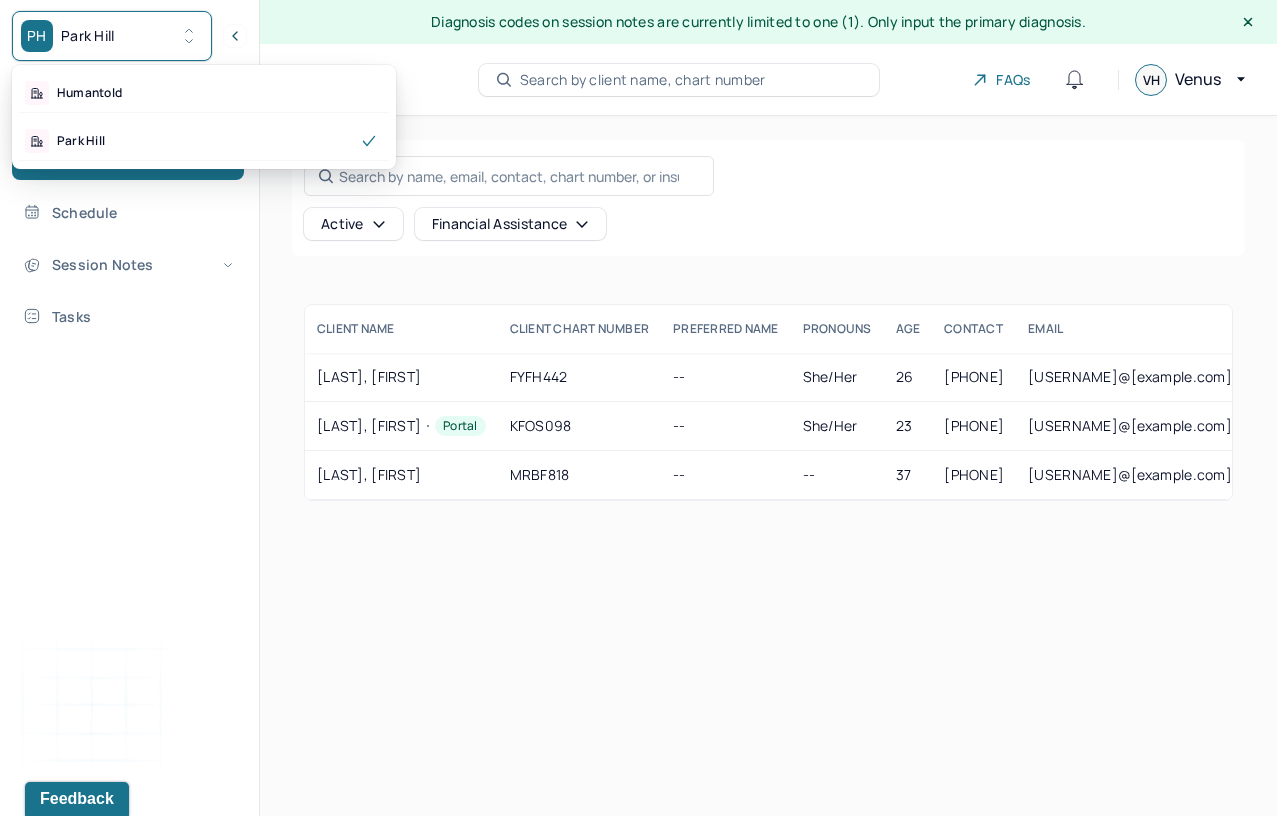 click on "PH Park Hill" at bounding box center (112, 36) 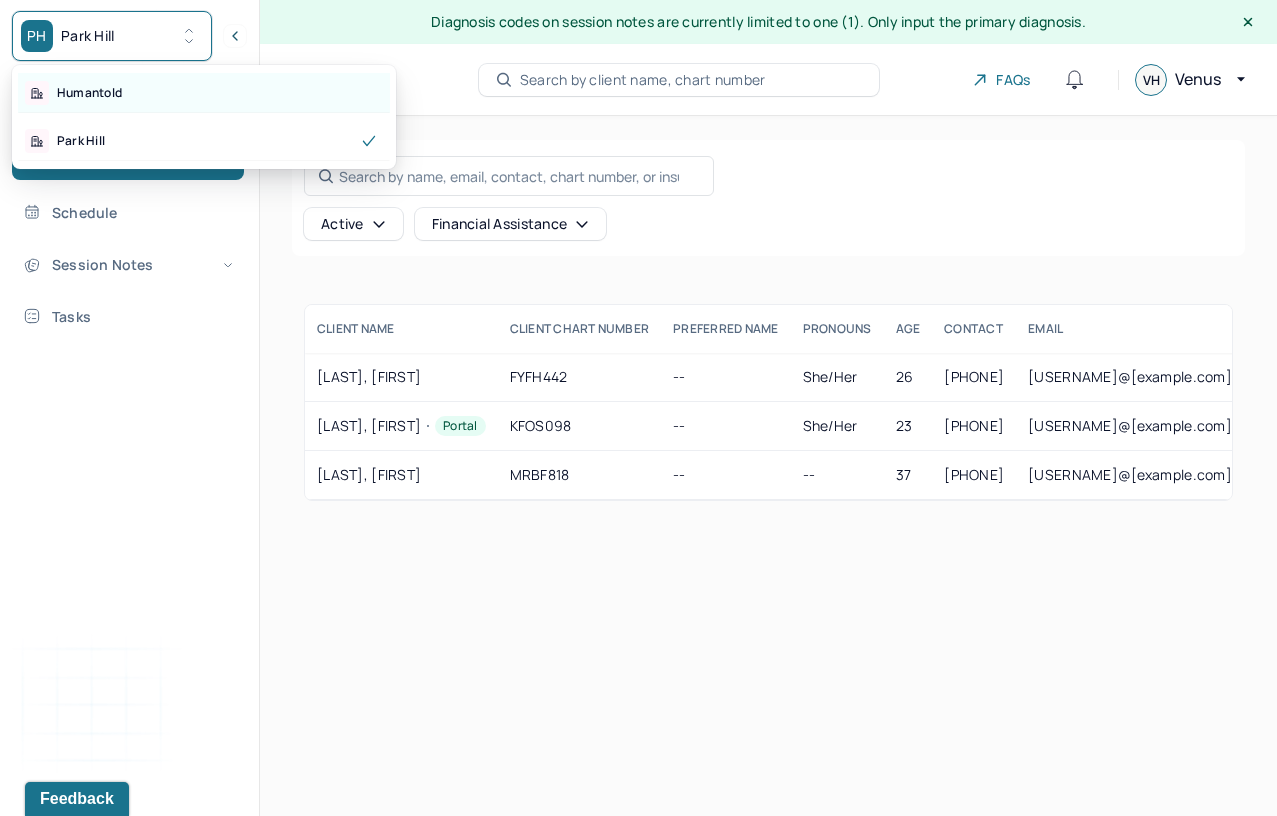click on "Humantold" at bounding box center (89, 93) 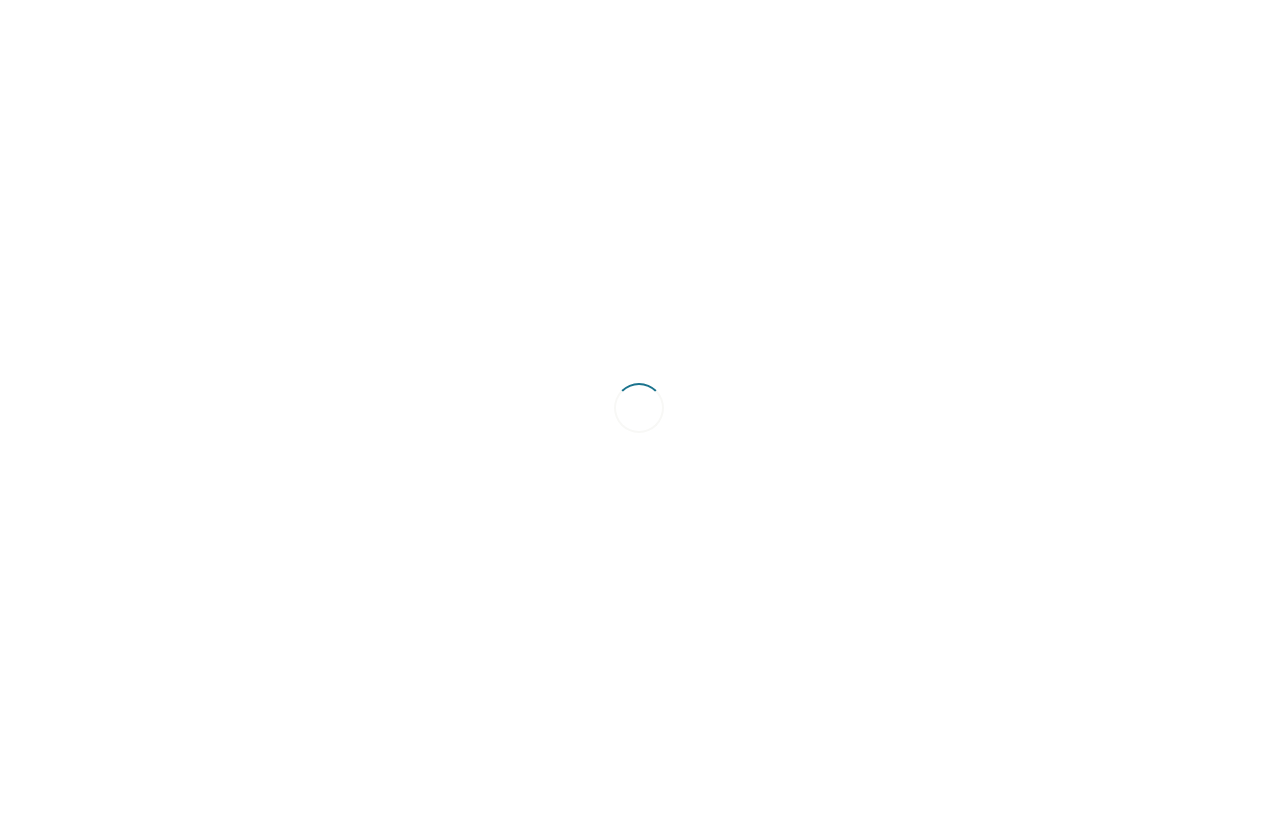 scroll, scrollTop: 0, scrollLeft: 0, axis: both 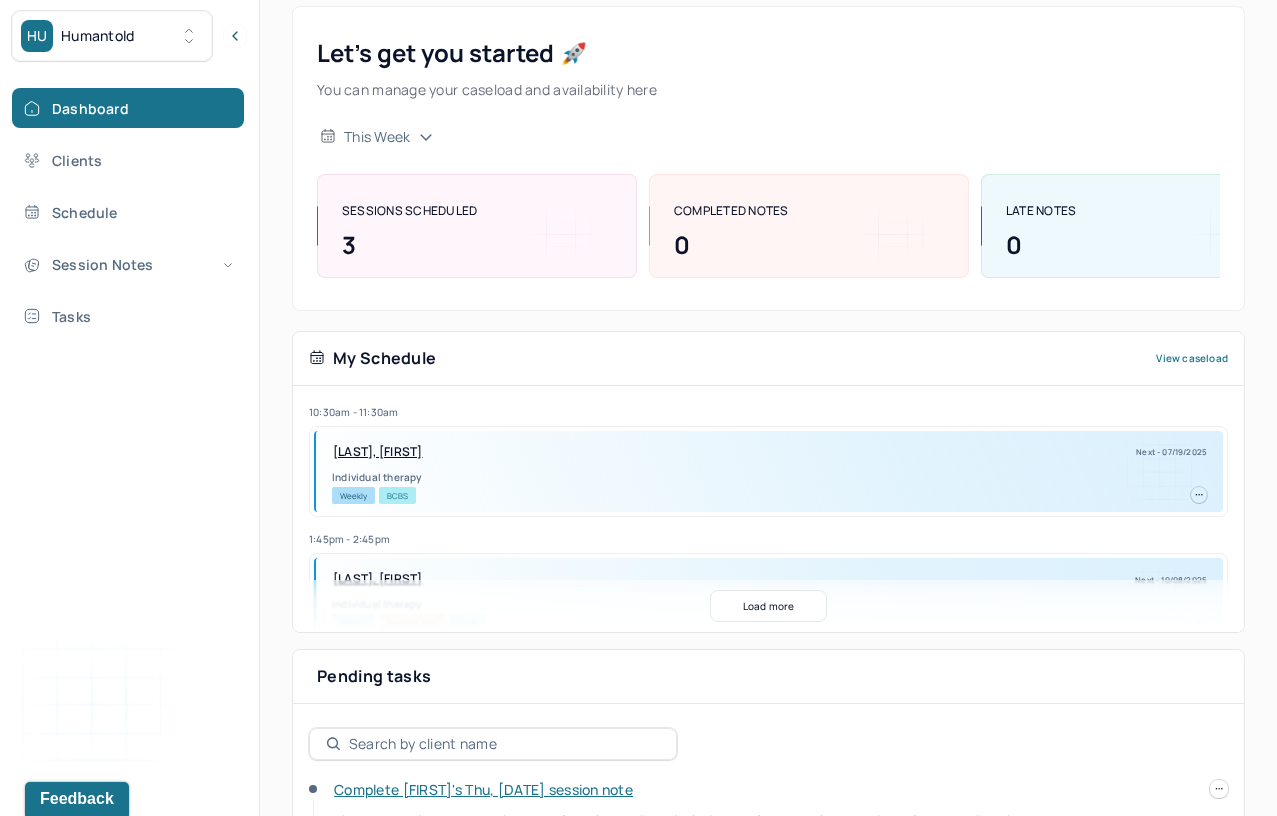 click on "[LAST], [FIRST]" at bounding box center (378, 452) 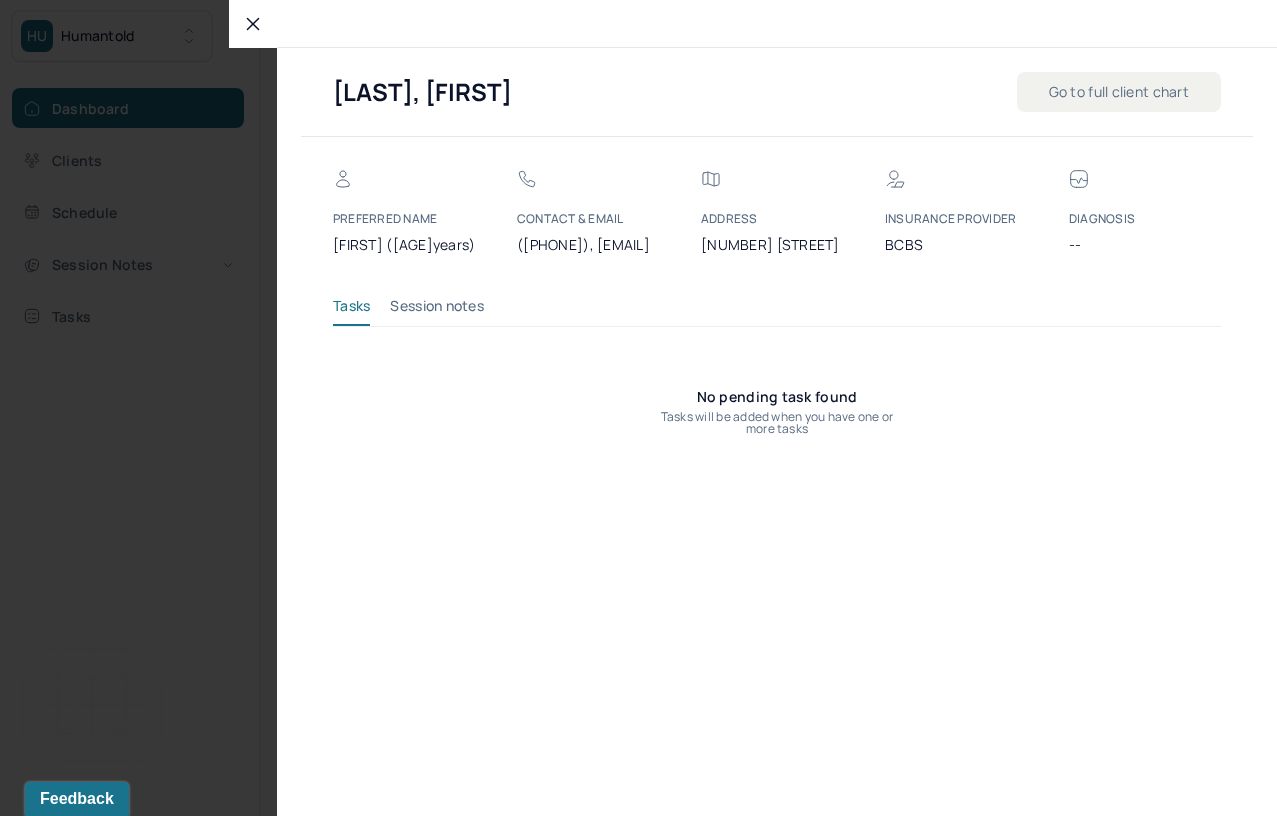 click on "[LAST], [FIRST] Go to full client chart PREFERRED NAME [FIRST] ([AGE]years) CONTACT & EMAIL ([PHONE]), [EMAIL] Address [NUMBER] [STREET] INSURANCE PROVIDER BCBS DIAGNOSIS --   Tasks     Session notes   No pending task found Tasks will be added when you have one or more tasks" at bounding box center [753, 408] 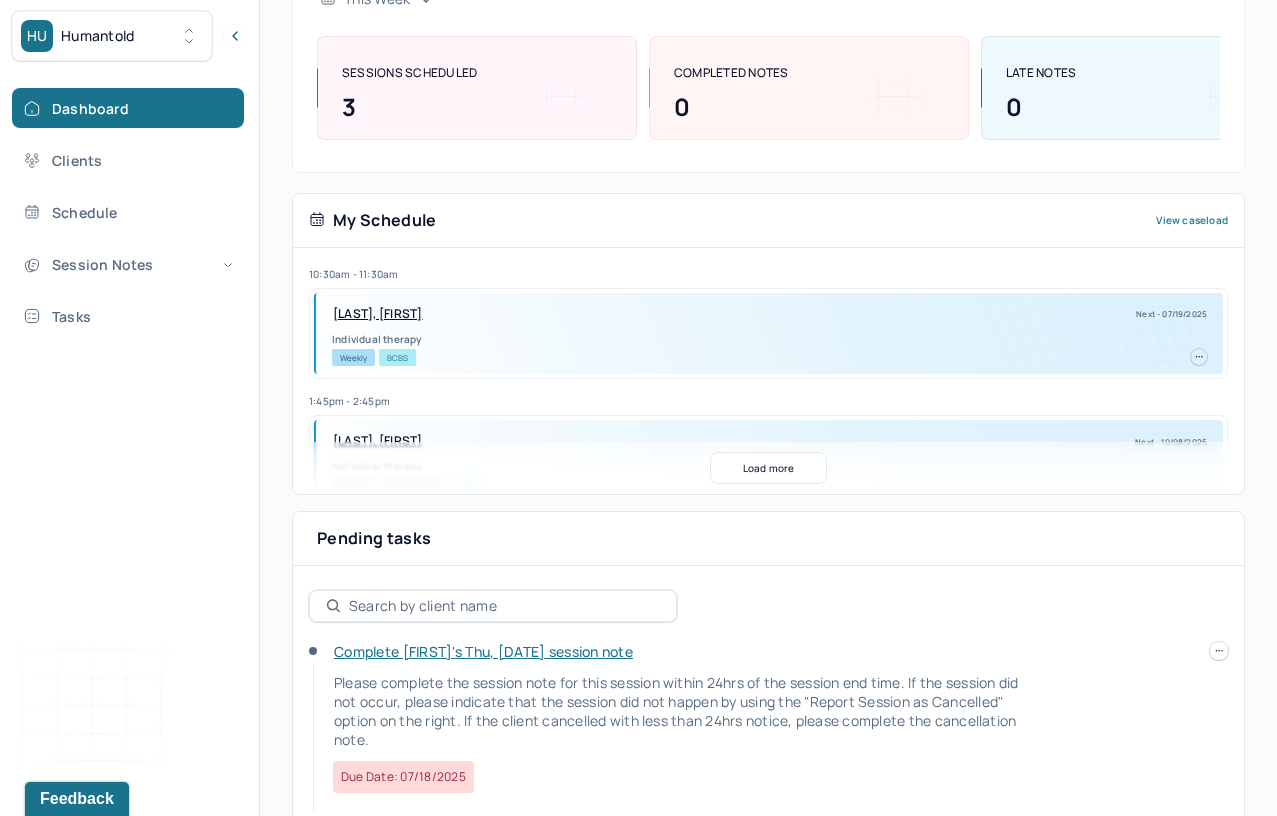 scroll, scrollTop: 273, scrollLeft: 0, axis: vertical 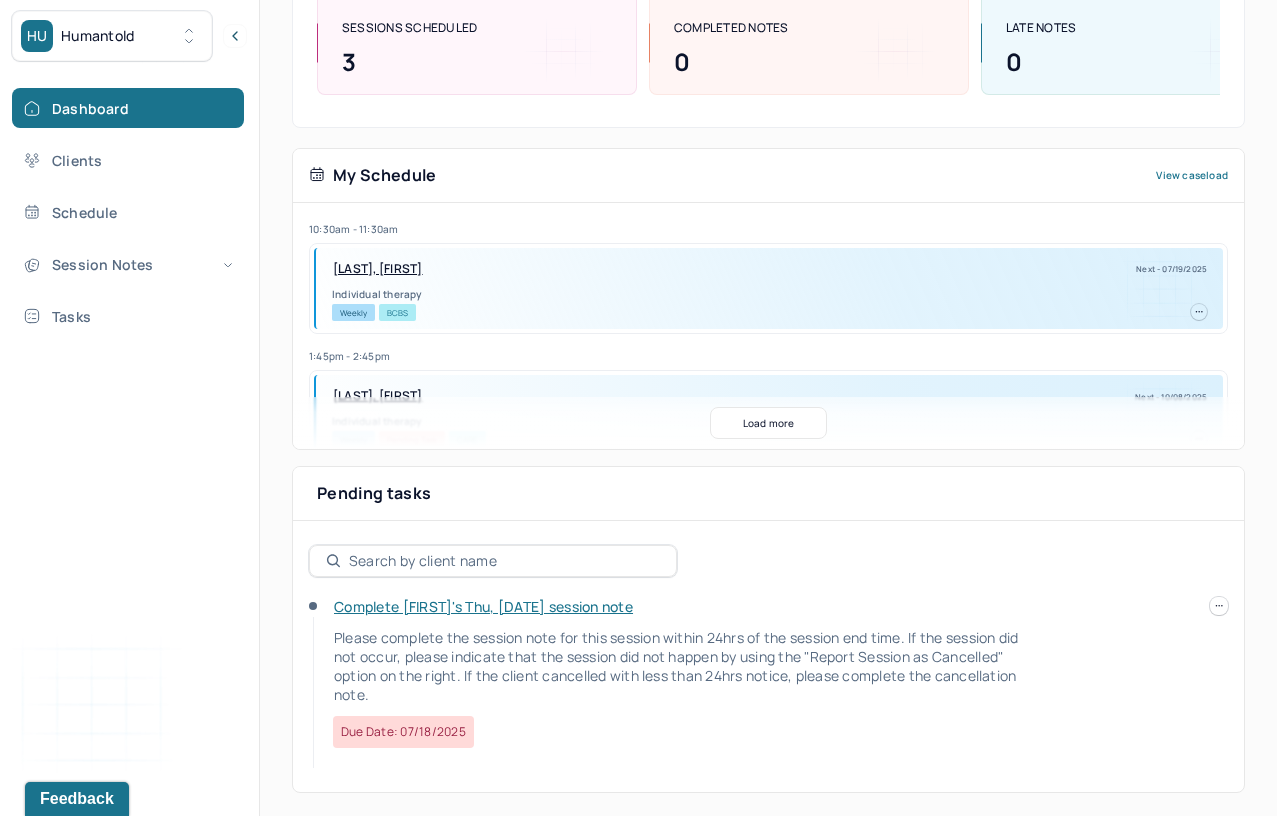 click on "[LAST], [FIRST]" at bounding box center [378, 269] 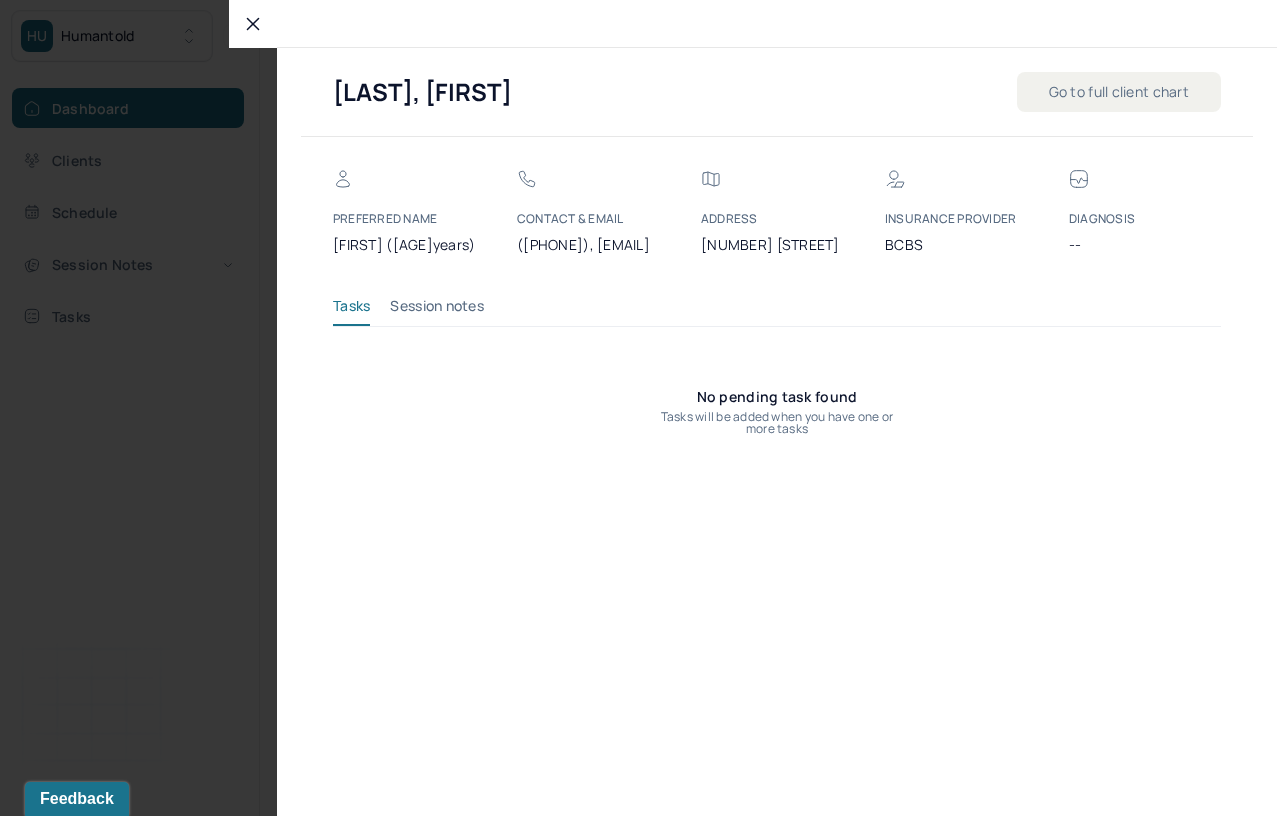 click on "Session notes" at bounding box center [437, 310] 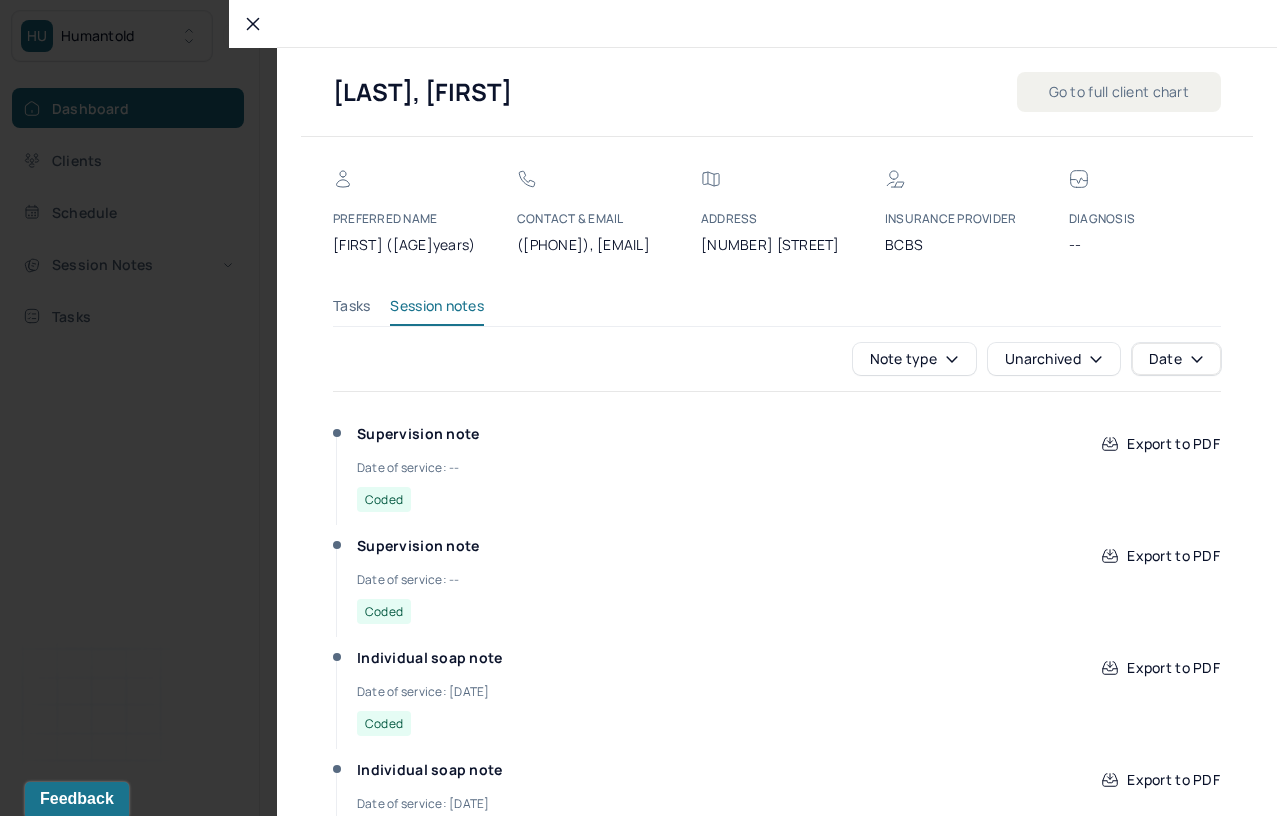 click at bounding box center (638, 408) 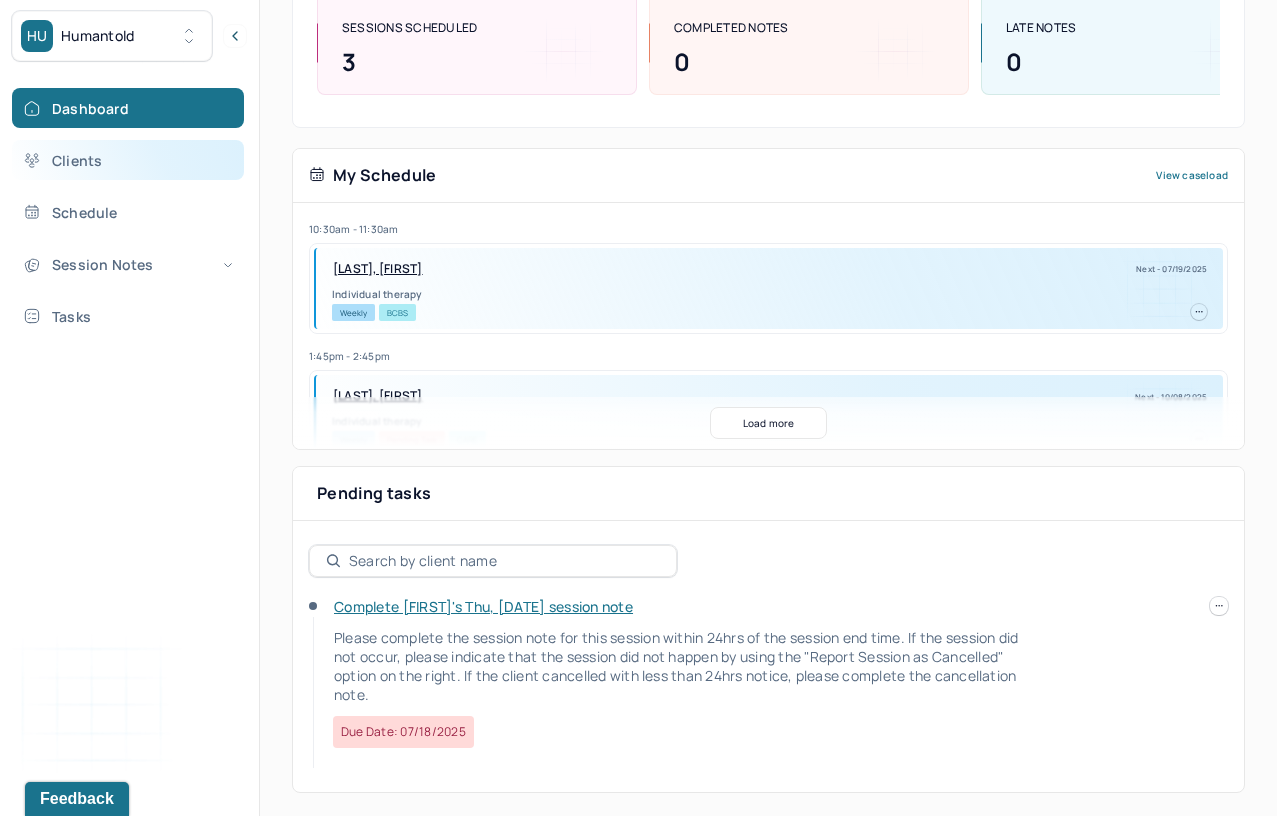 click on "Clients" at bounding box center (128, 160) 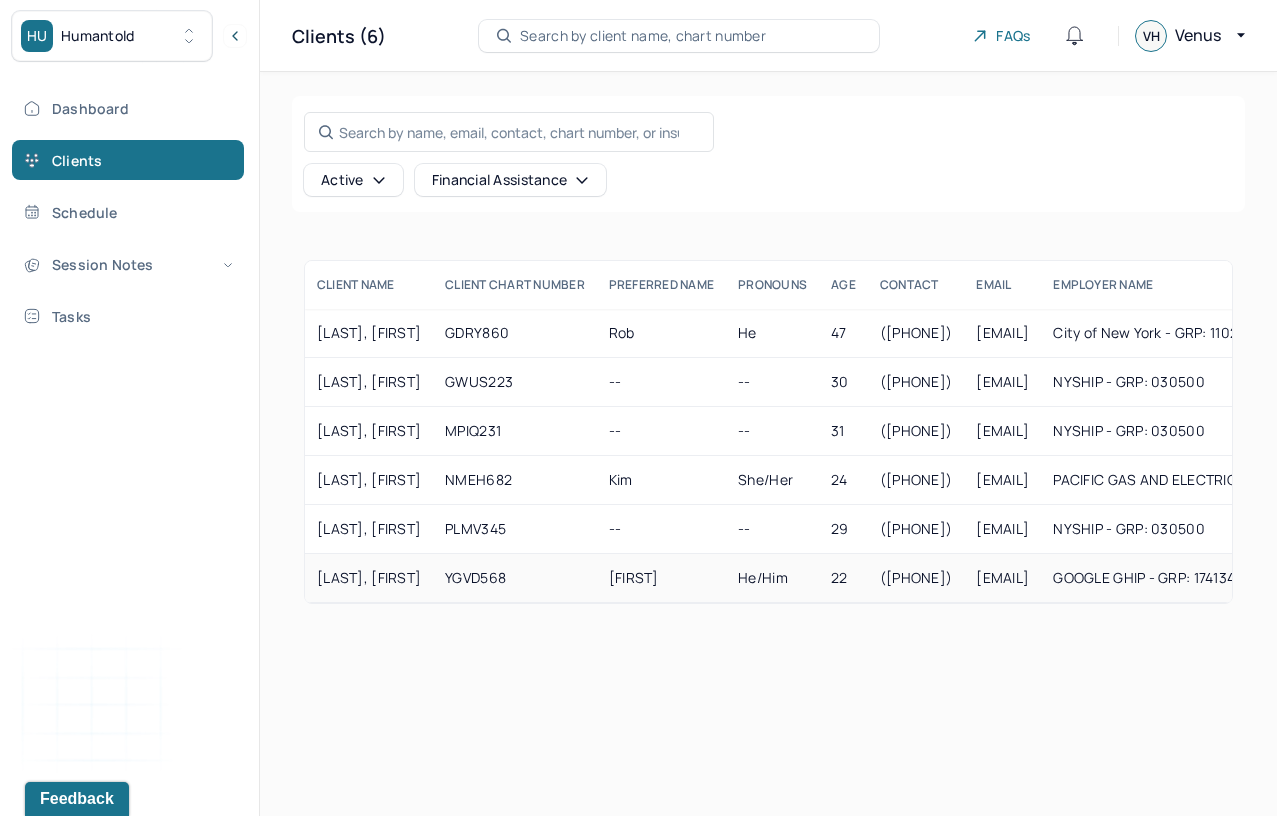 click on "[LAST], [FIRST]" at bounding box center [369, 578] 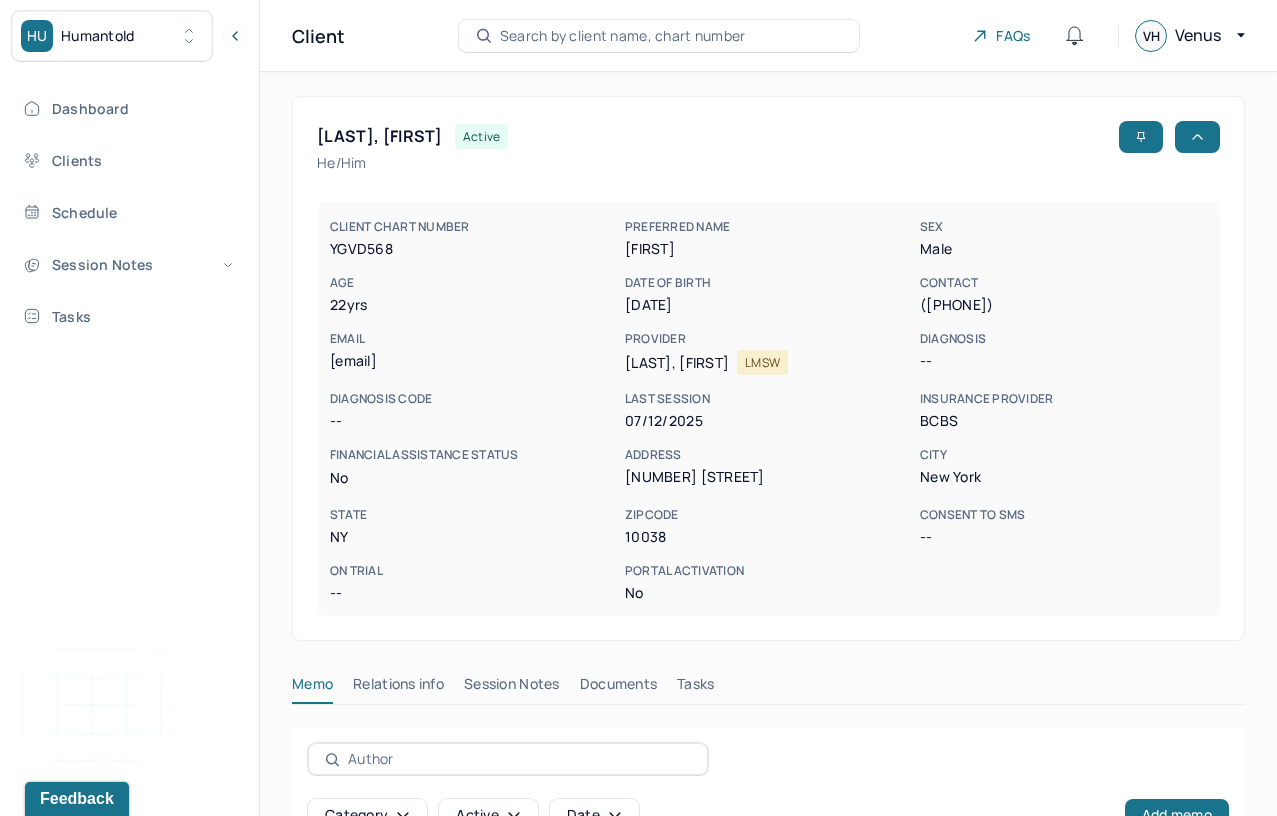 click on "On Trial" at bounding box center (473, 571) 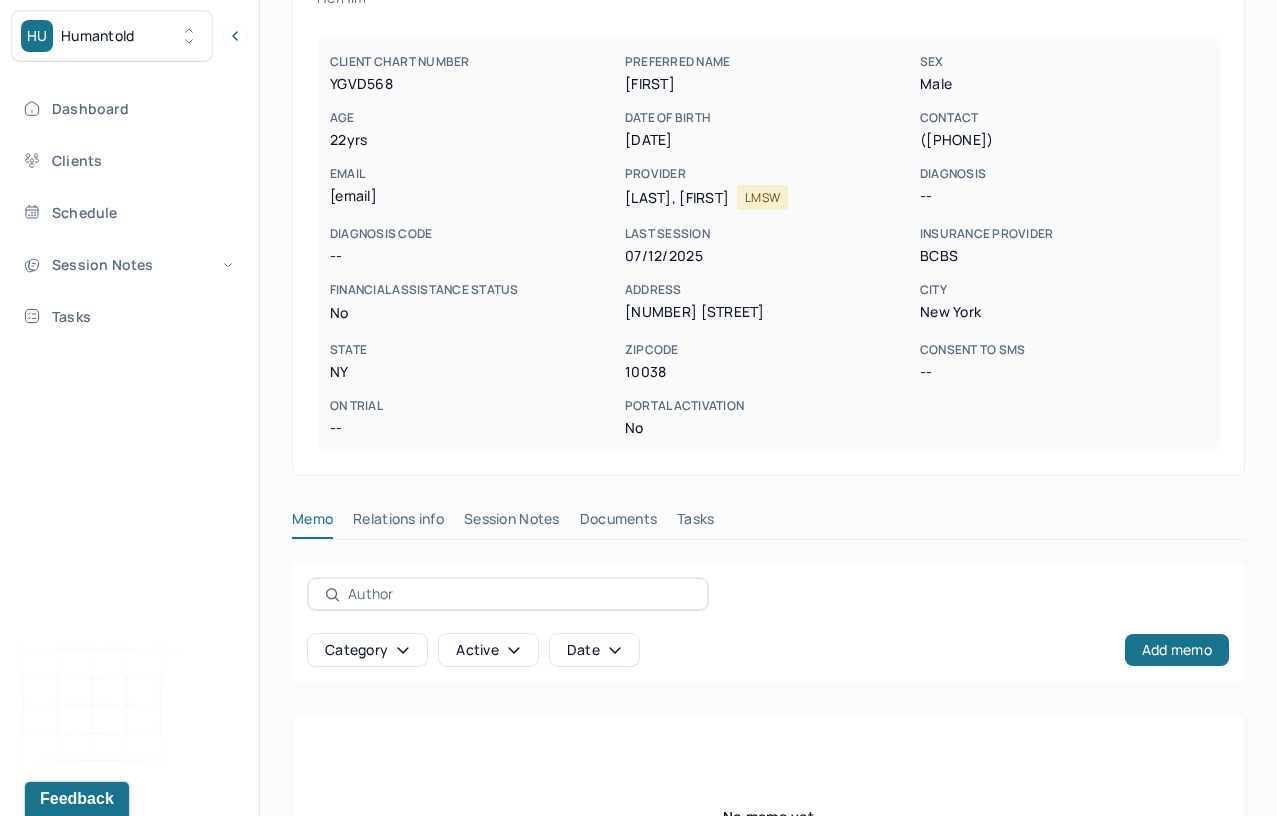 scroll, scrollTop: 346, scrollLeft: 0, axis: vertical 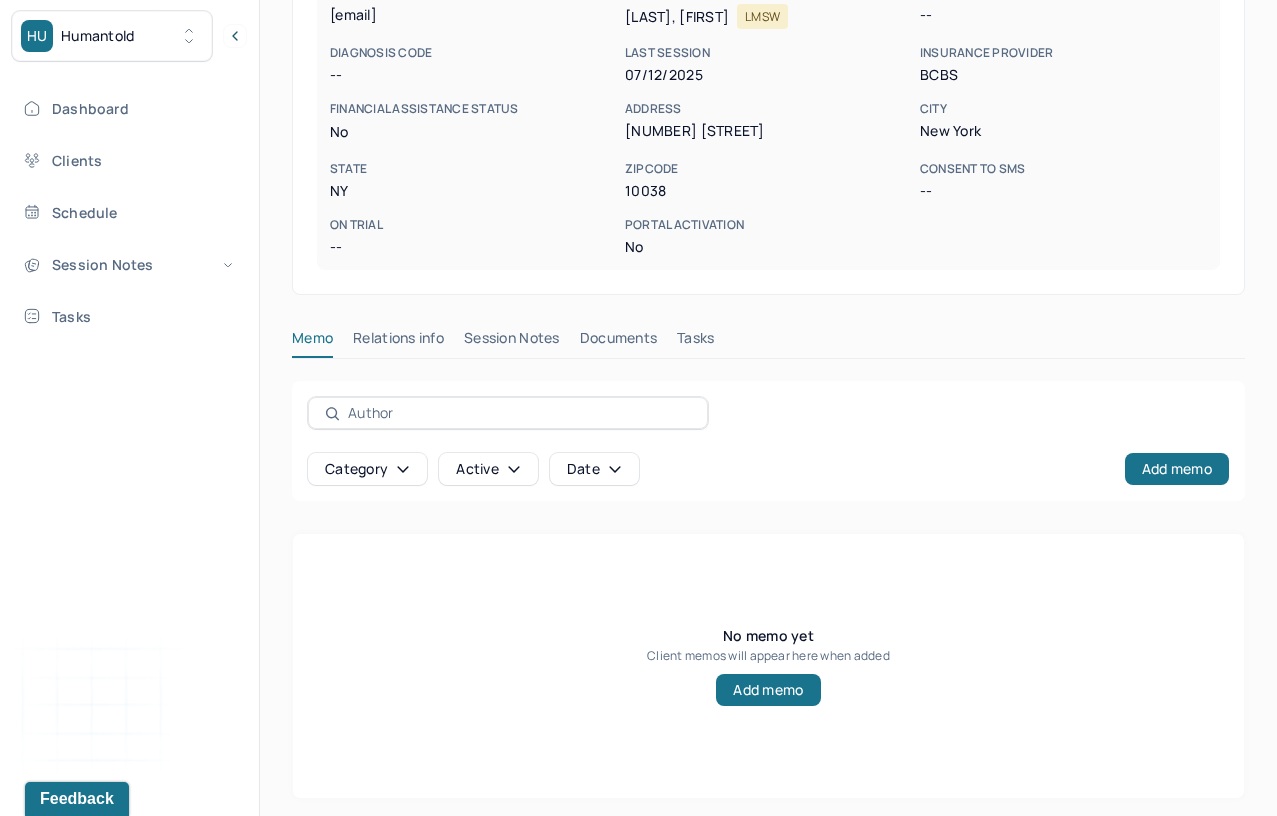 click on "Session Notes" at bounding box center (512, 342) 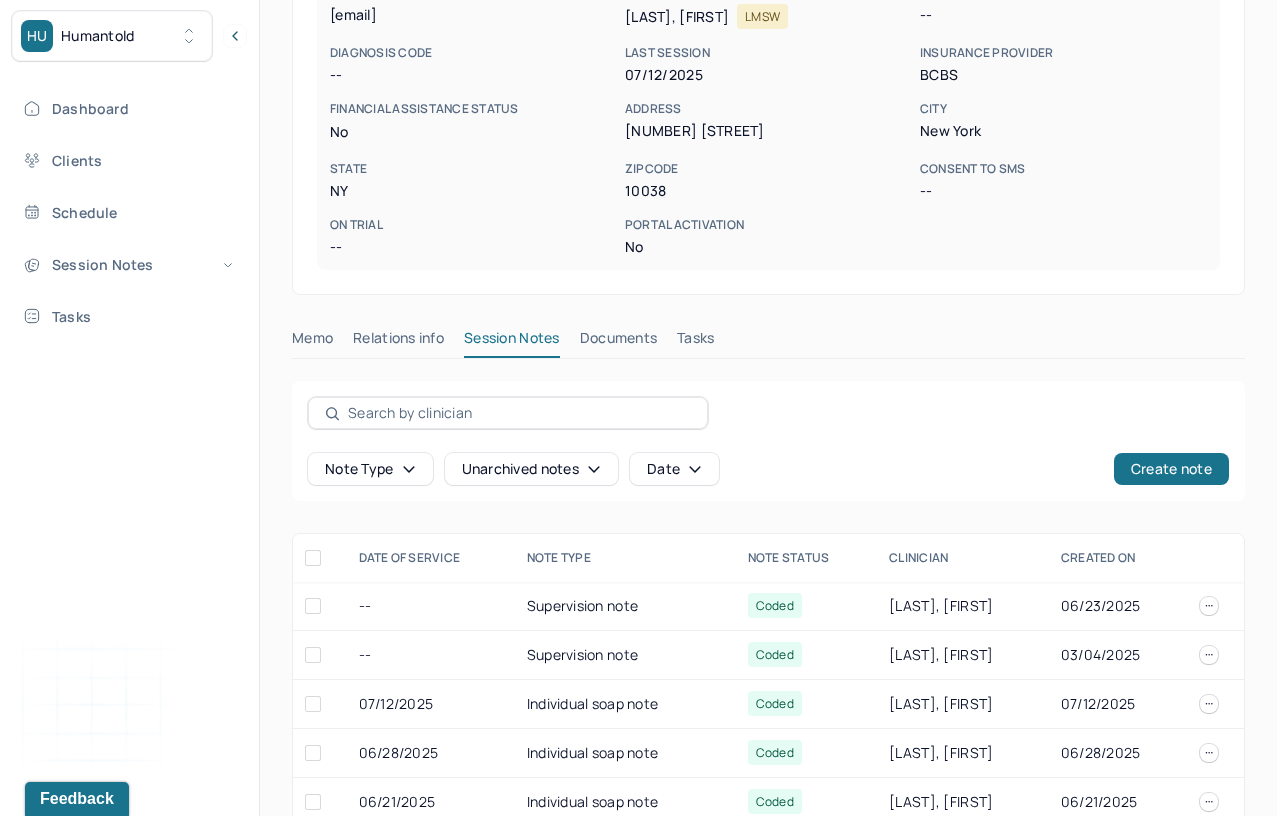 scroll, scrollTop: 634, scrollLeft: 0, axis: vertical 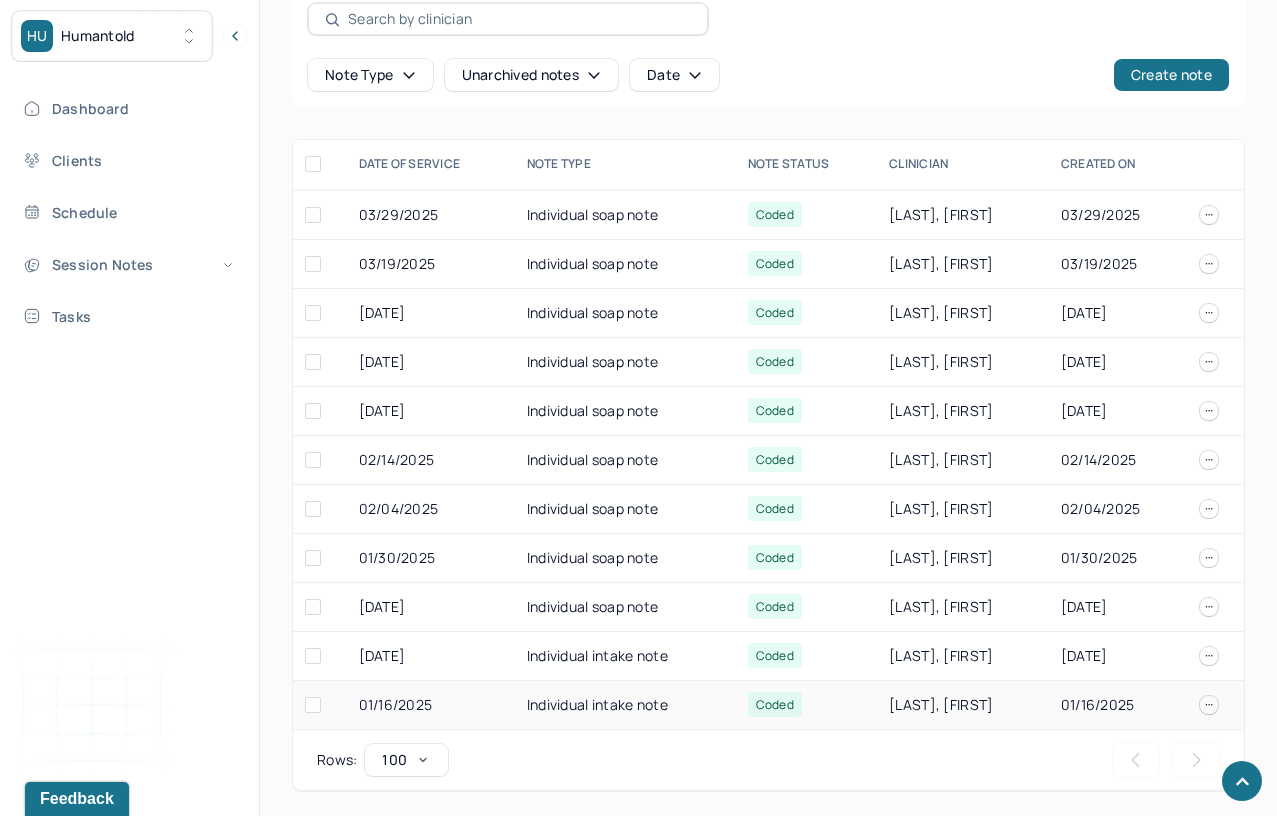 click on "Individual intake note" at bounding box center [625, 705] 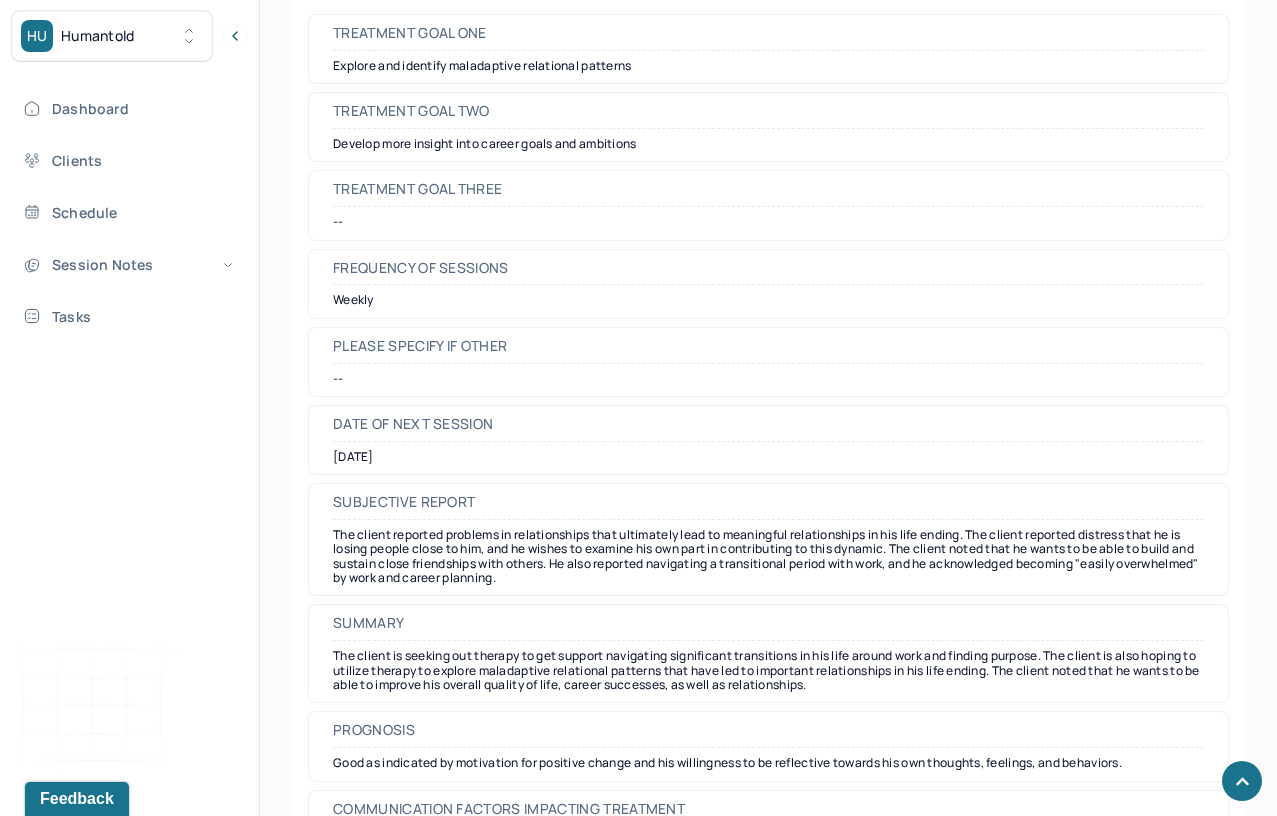 scroll, scrollTop: 8692, scrollLeft: 0, axis: vertical 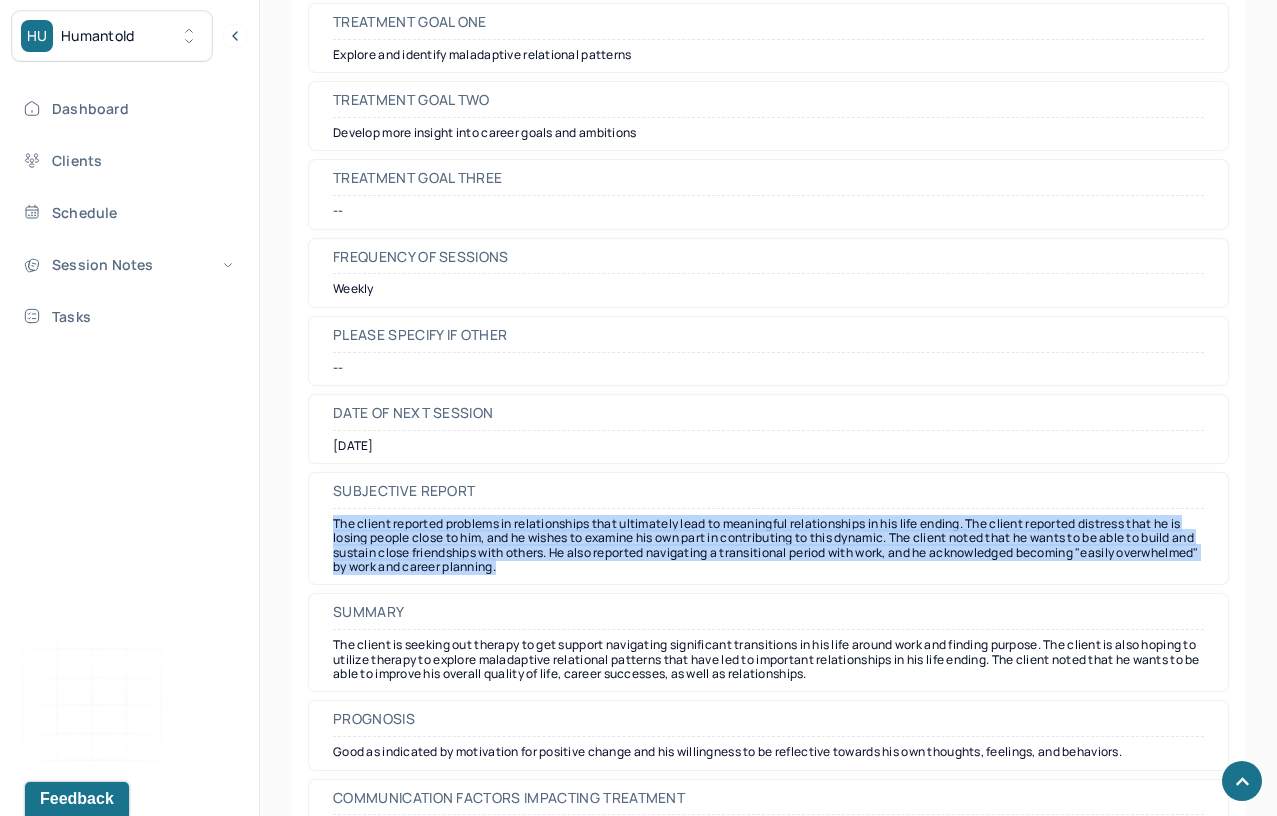 drag, startPoint x: 600, startPoint y: 577, endPoint x: 325, endPoint y: 526, distance: 279.68912 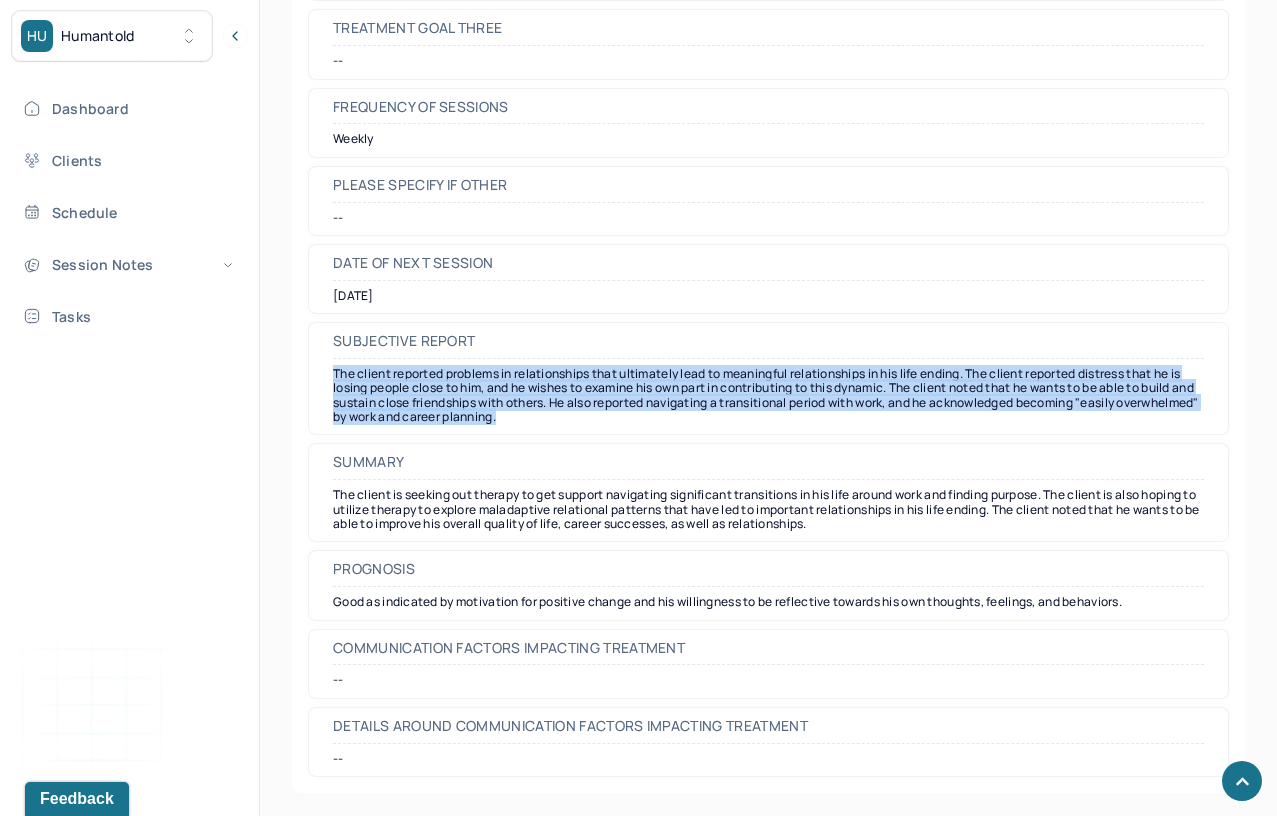 scroll, scrollTop: 8846, scrollLeft: 0, axis: vertical 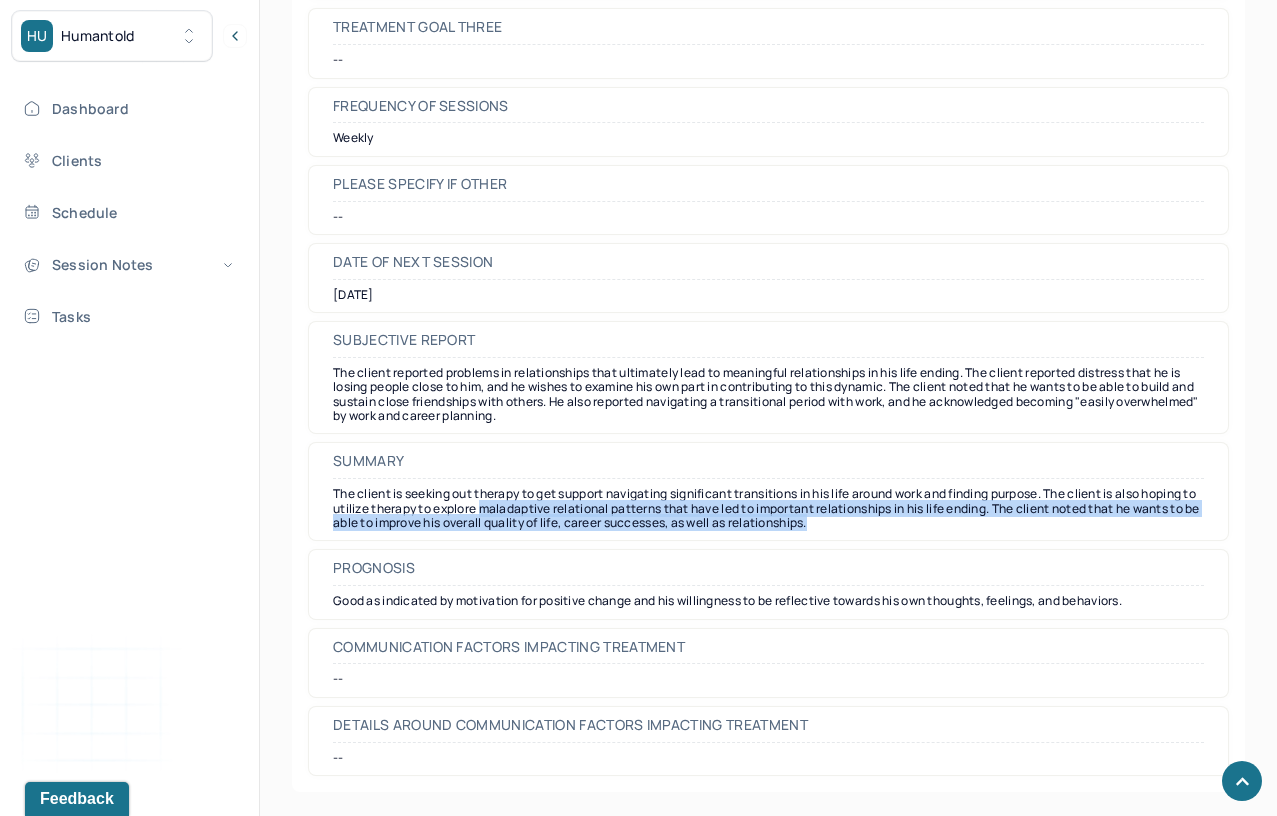 drag, startPoint x: 540, startPoint y: 511, endPoint x: 968, endPoint y: 528, distance: 428.3375 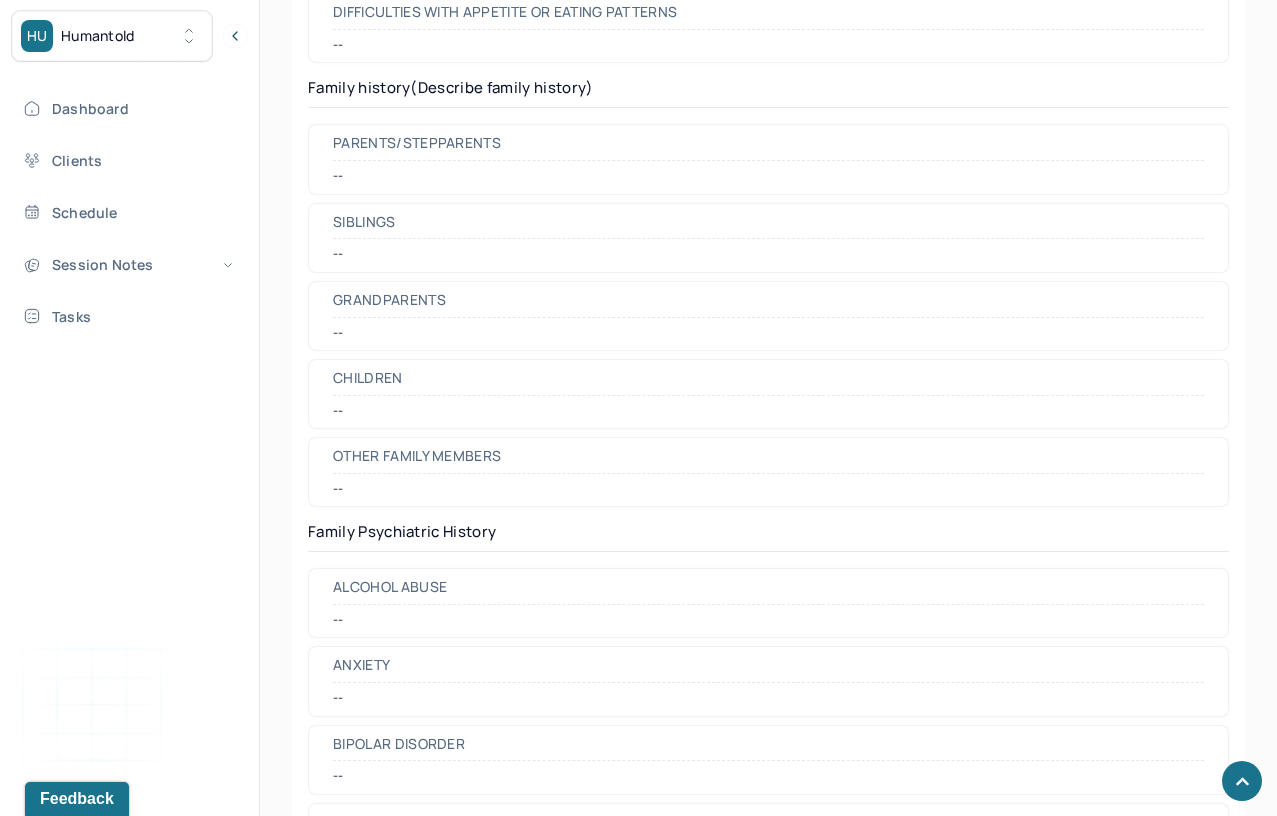 scroll, scrollTop: 740, scrollLeft: 0, axis: vertical 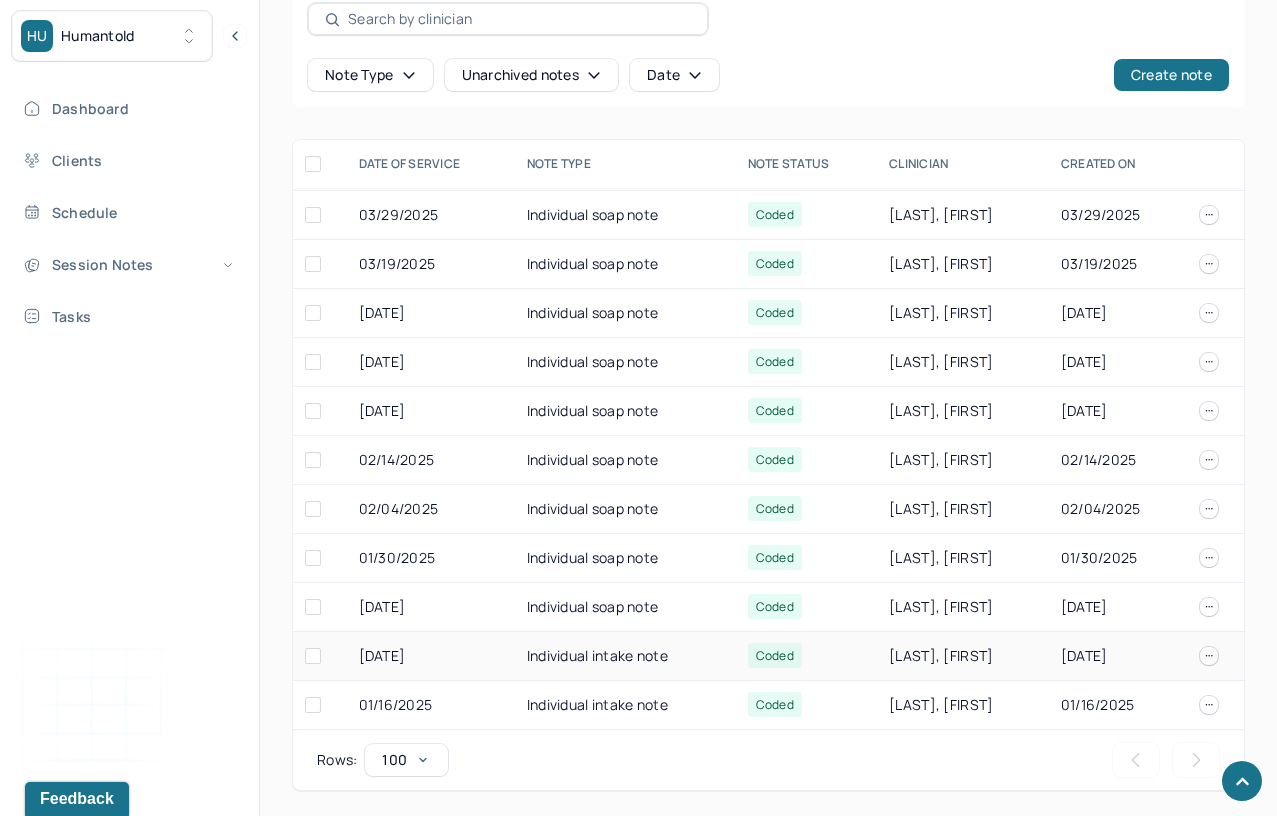 click on "Individual intake note" at bounding box center [625, 656] 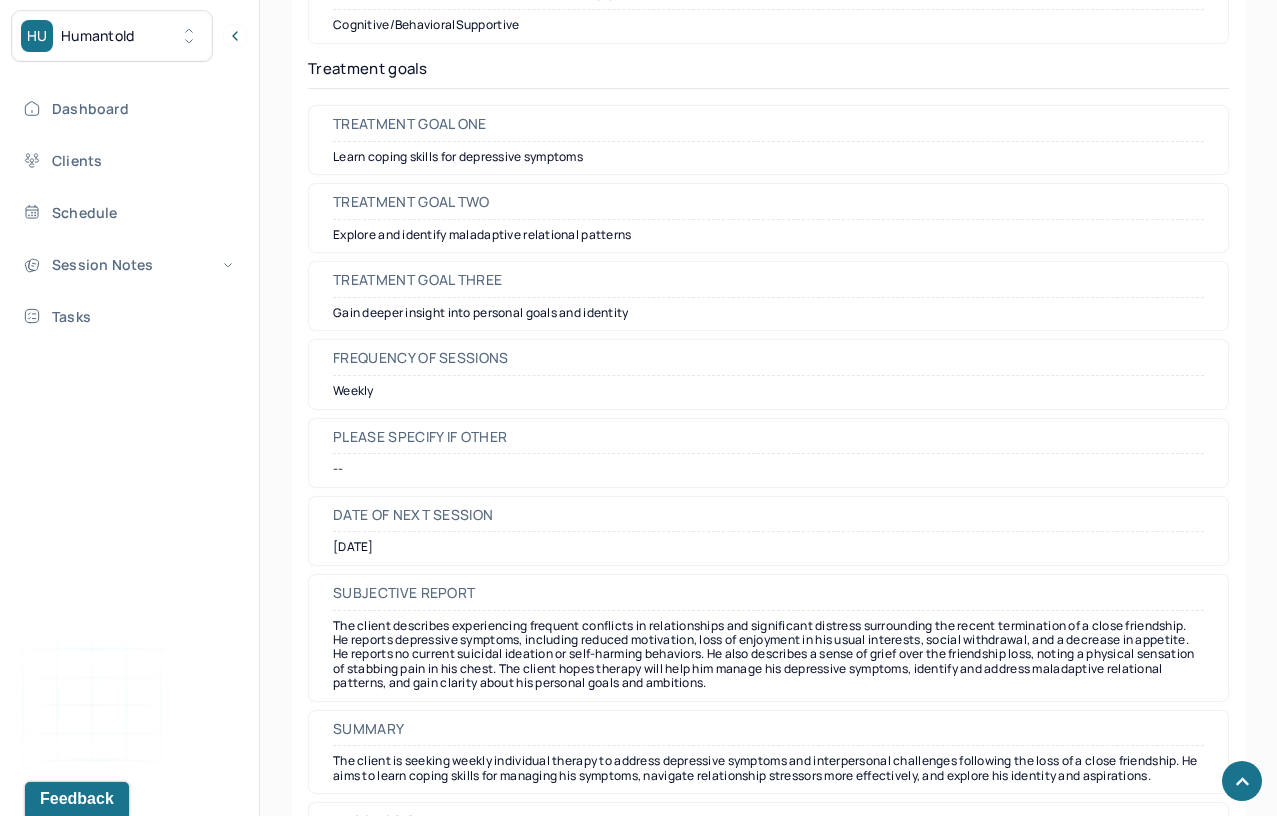 scroll, scrollTop: 8682, scrollLeft: 0, axis: vertical 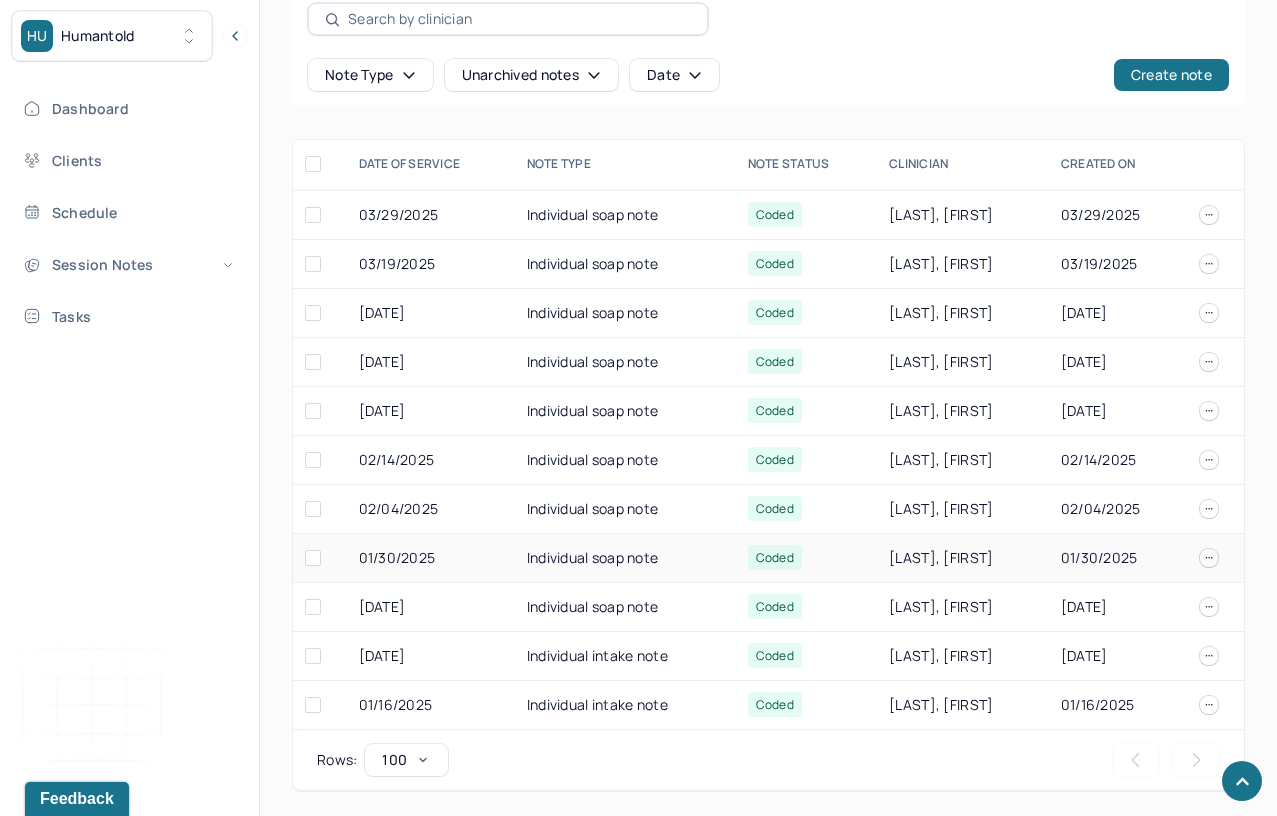click on "Individual soap note" at bounding box center [625, 558] 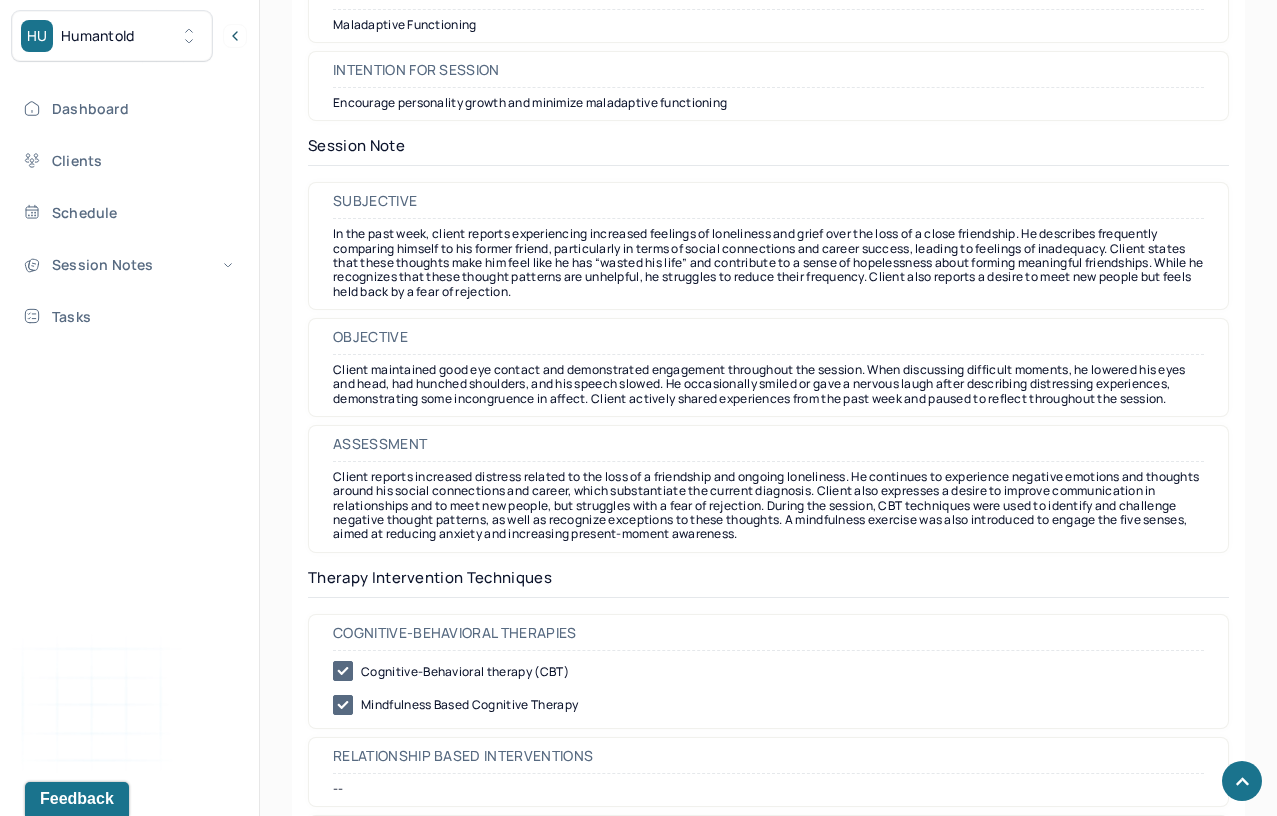 scroll, scrollTop: 1635, scrollLeft: 0, axis: vertical 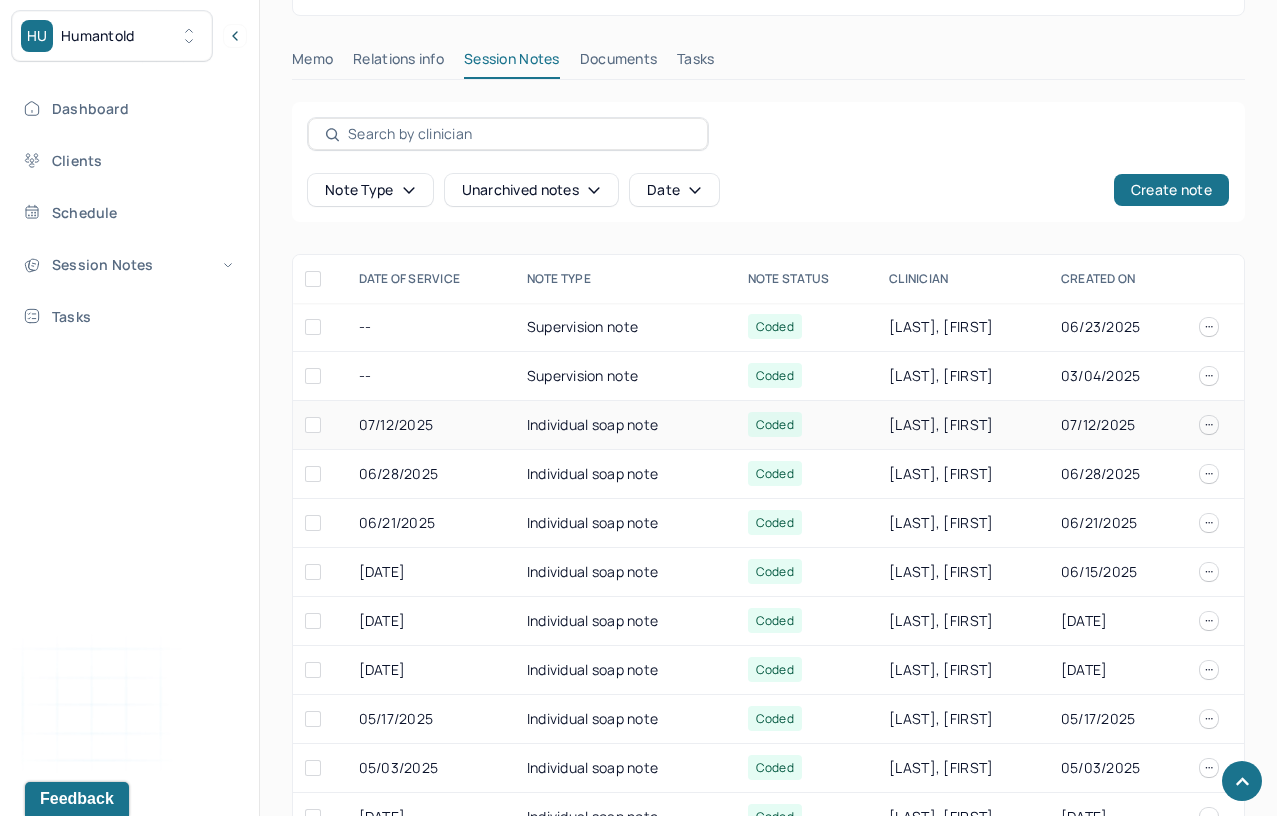click on "Individual soap note" at bounding box center (625, 425) 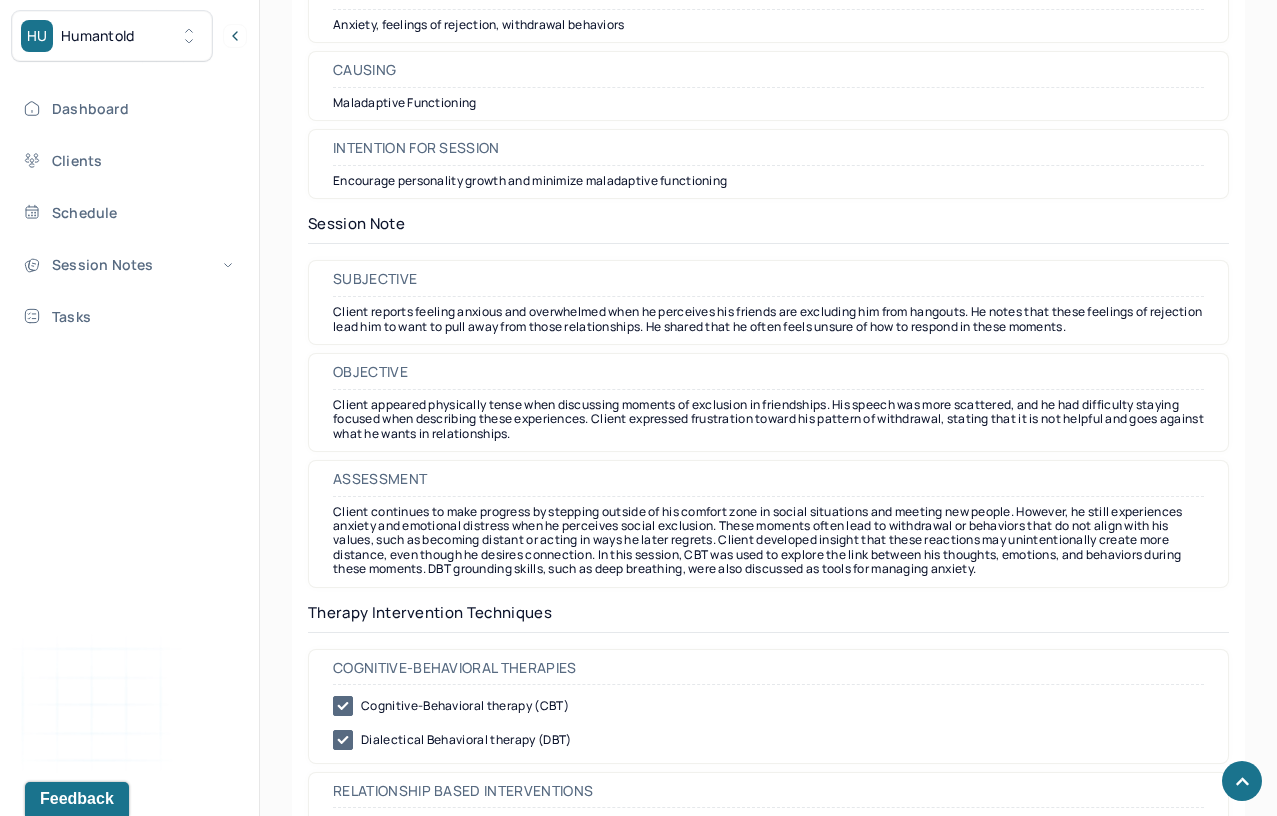 scroll, scrollTop: 1553, scrollLeft: 0, axis: vertical 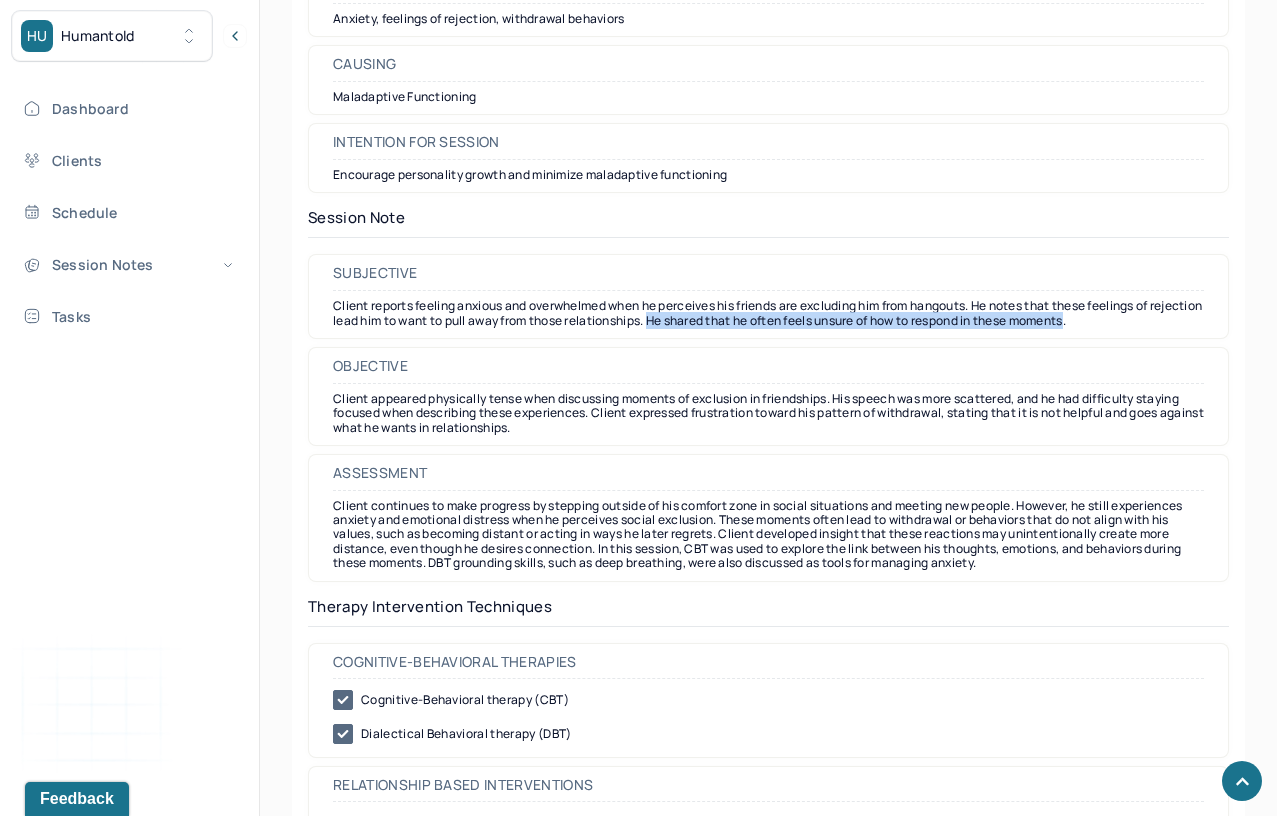 drag, startPoint x: 710, startPoint y: 320, endPoint x: 1140, endPoint y: 327, distance: 430.05698 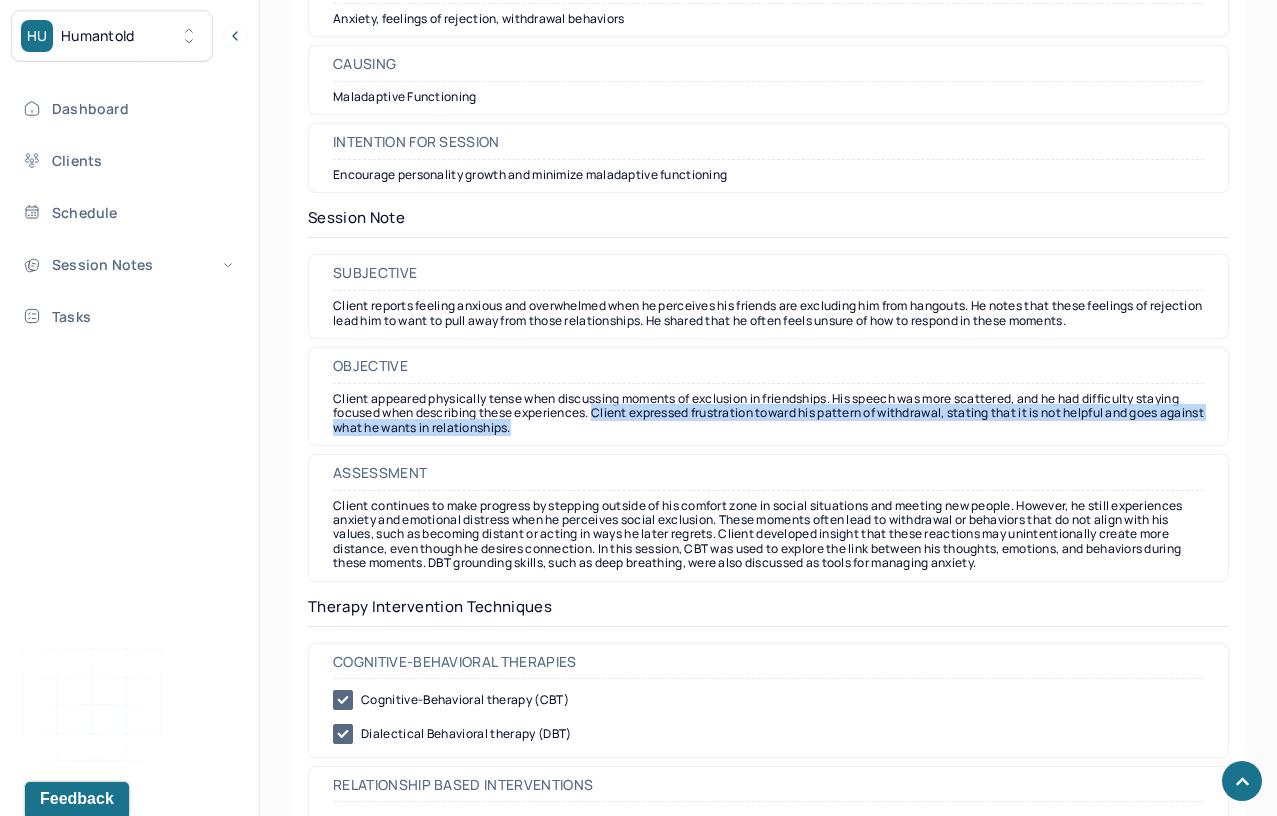 drag, startPoint x: 598, startPoint y: 417, endPoint x: 601, endPoint y: 442, distance: 25.179358 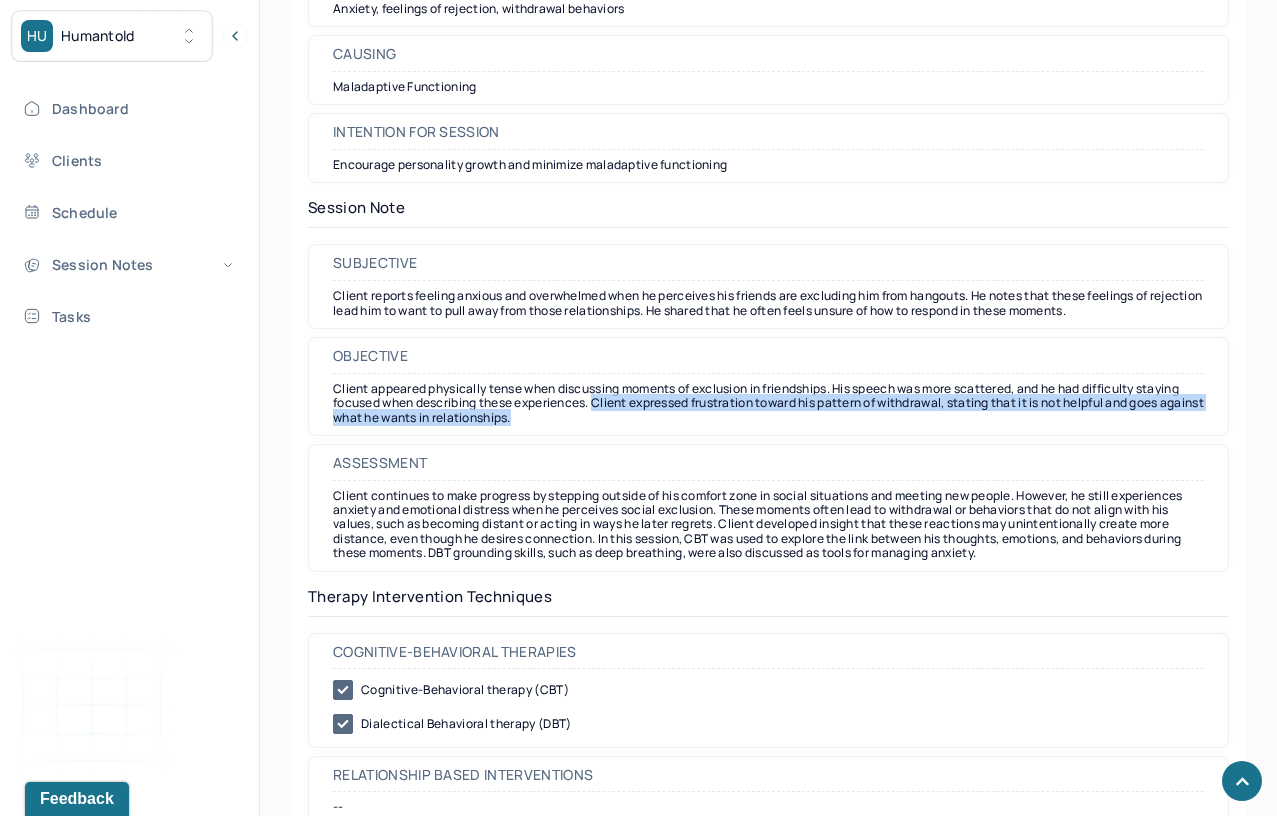scroll, scrollTop: 1564, scrollLeft: 0, axis: vertical 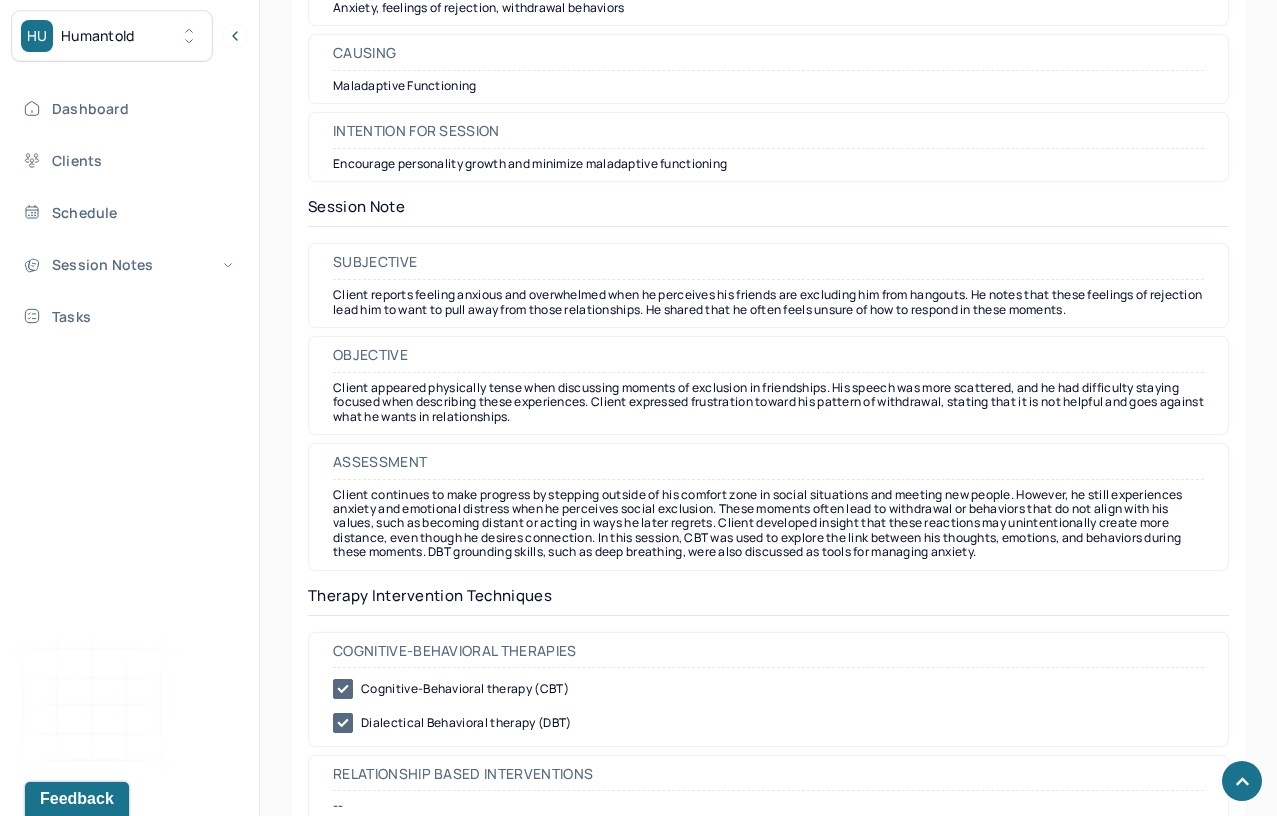 drag, startPoint x: 804, startPoint y: 529, endPoint x: 1197, endPoint y: 542, distance: 393.21497 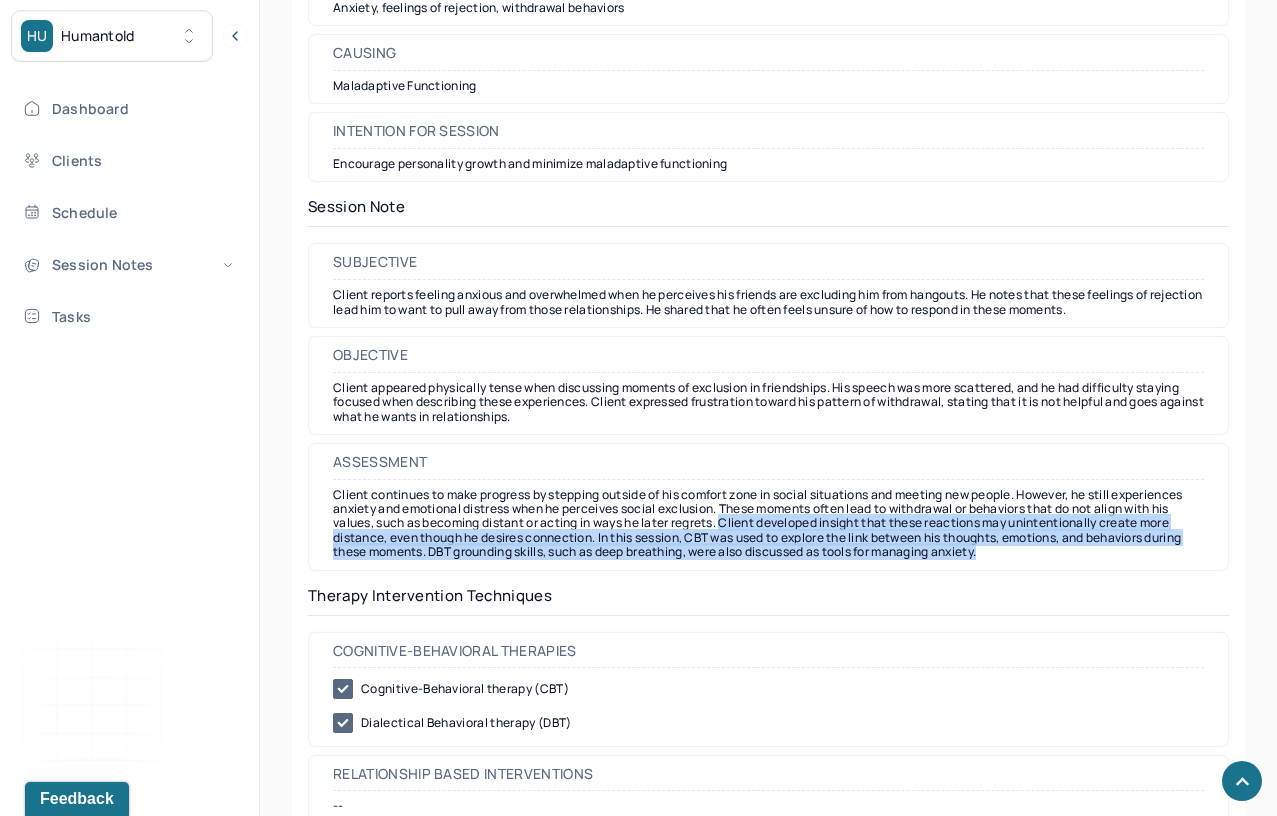 drag, startPoint x: 1148, startPoint y: 555, endPoint x: 810, endPoint y: 522, distance: 339.60712 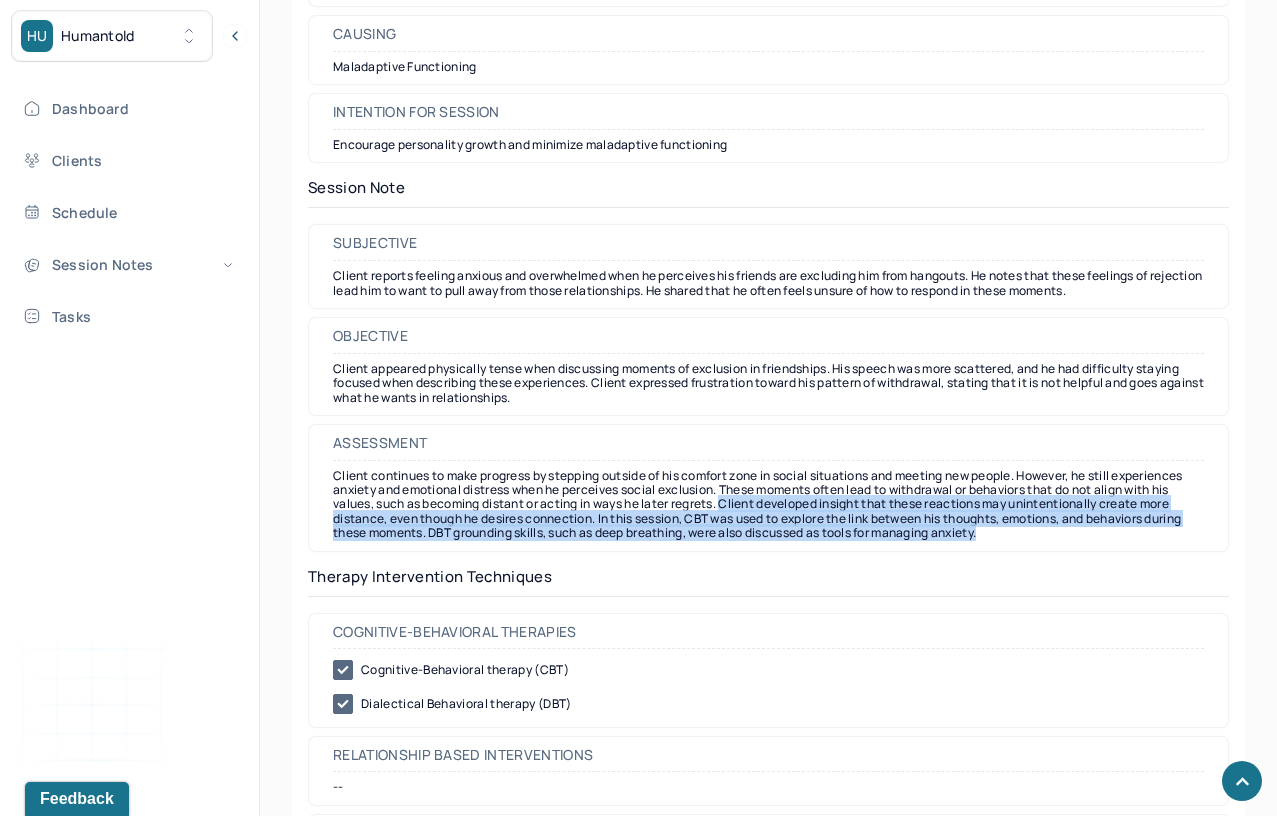 scroll, scrollTop: 1586, scrollLeft: 0, axis: vertical 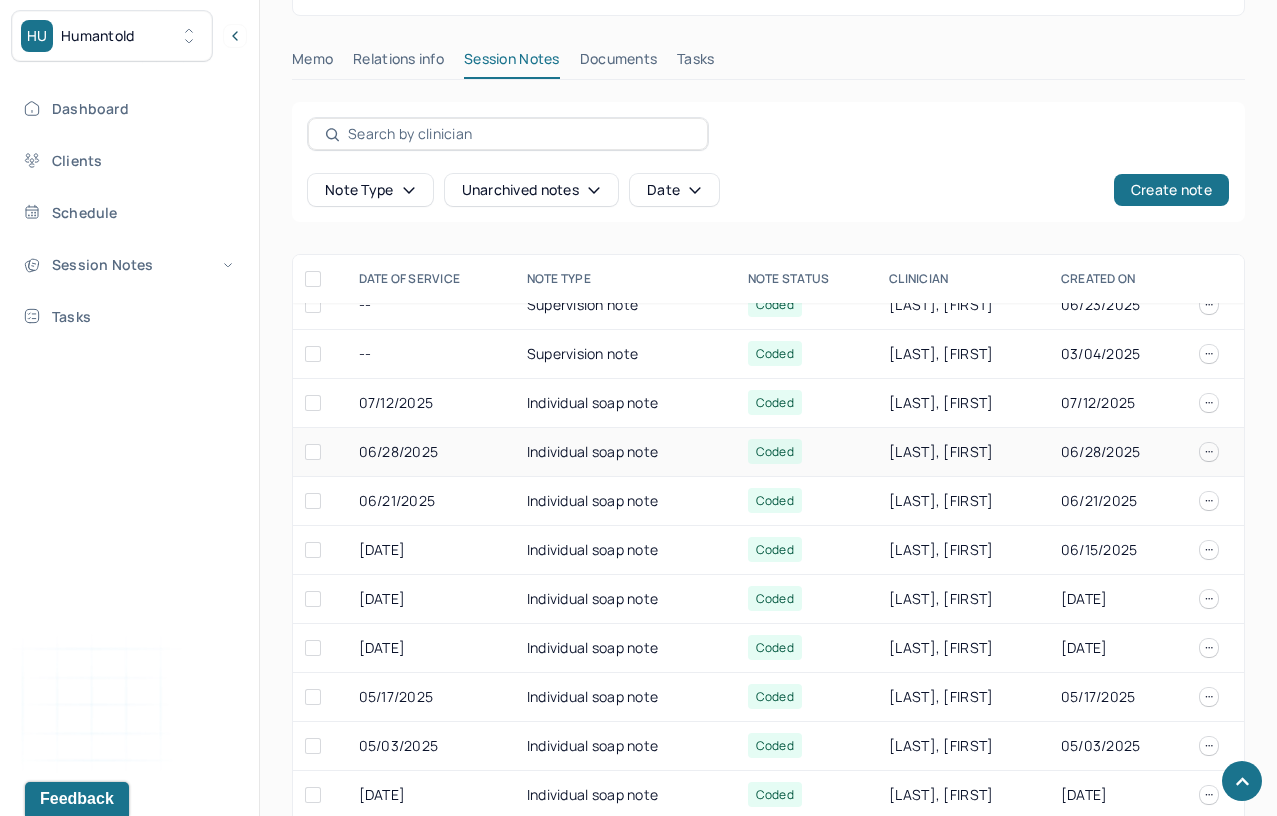 click on "Individual soap note" at bounding box center (625, 452) 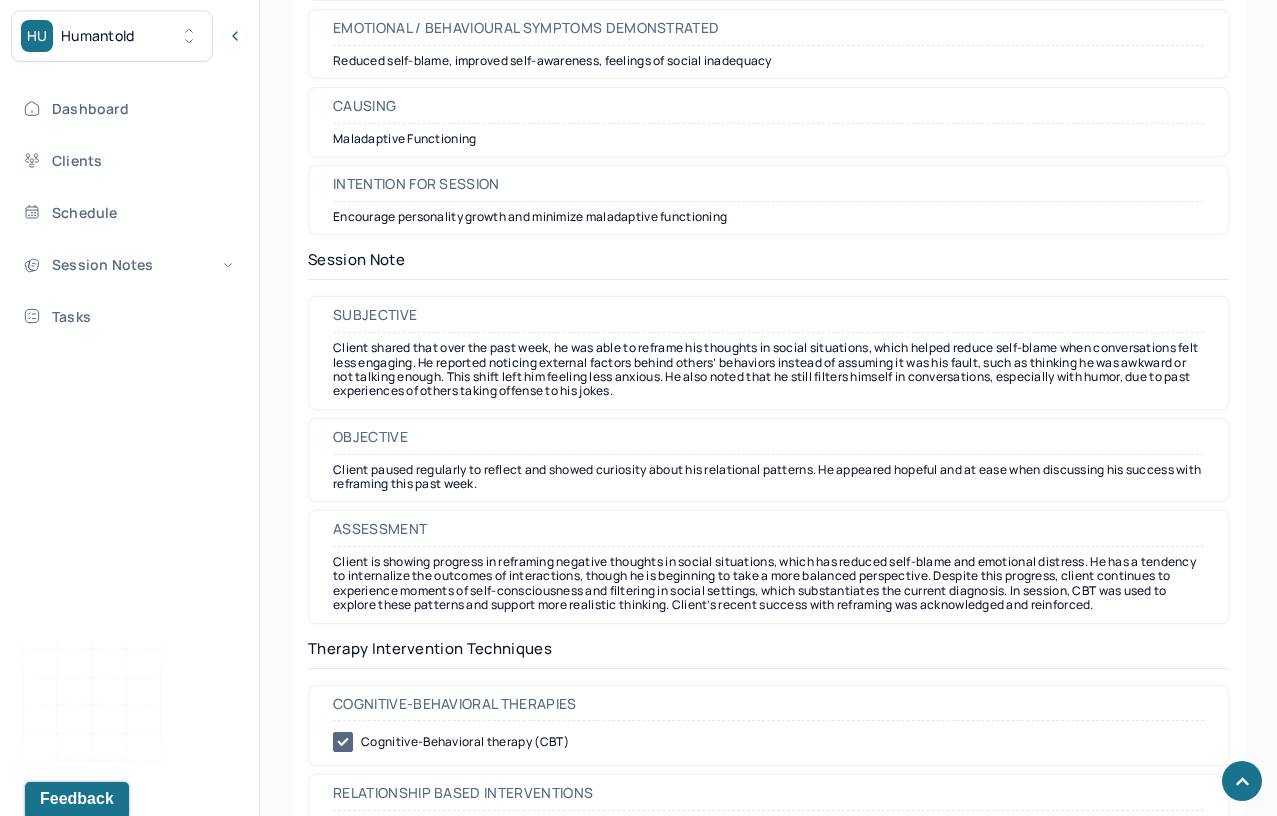scroll, scrollTop: 1533, scrollLeft: 0, axis: vertical 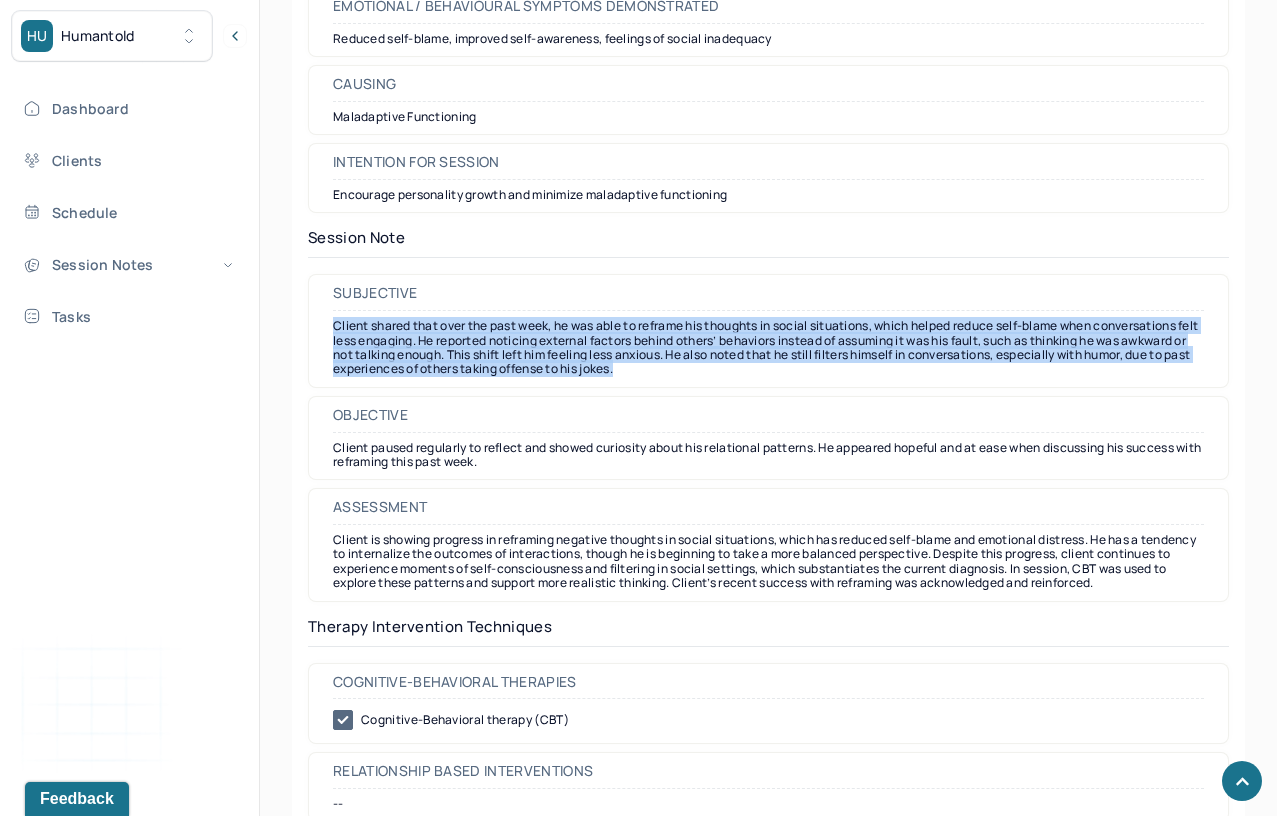 drag, startPoint x: 765, startPoint y: 366, endPoint x: 331, endPoint y: 331, distance: 435.409 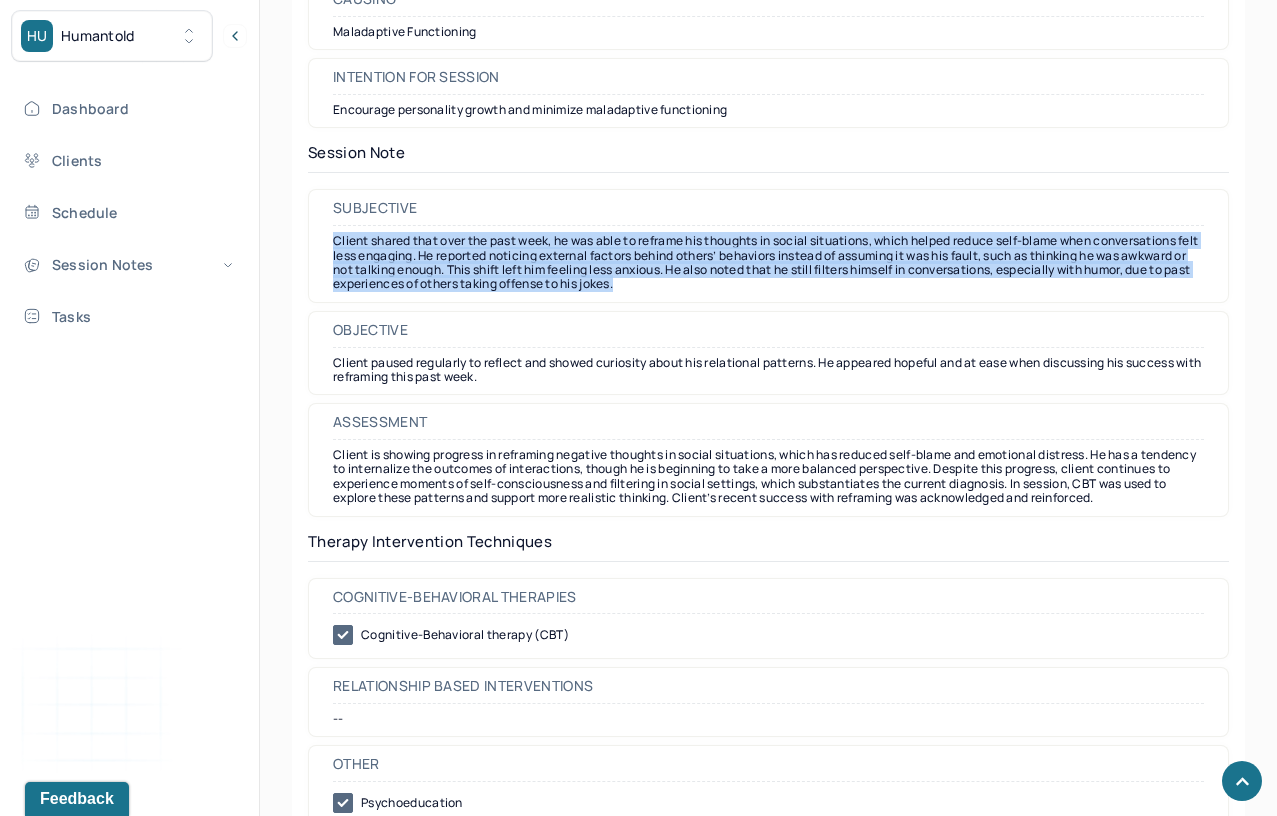 scroll, scrollTop: 1619, scrollLeft: 0, axis: vertical 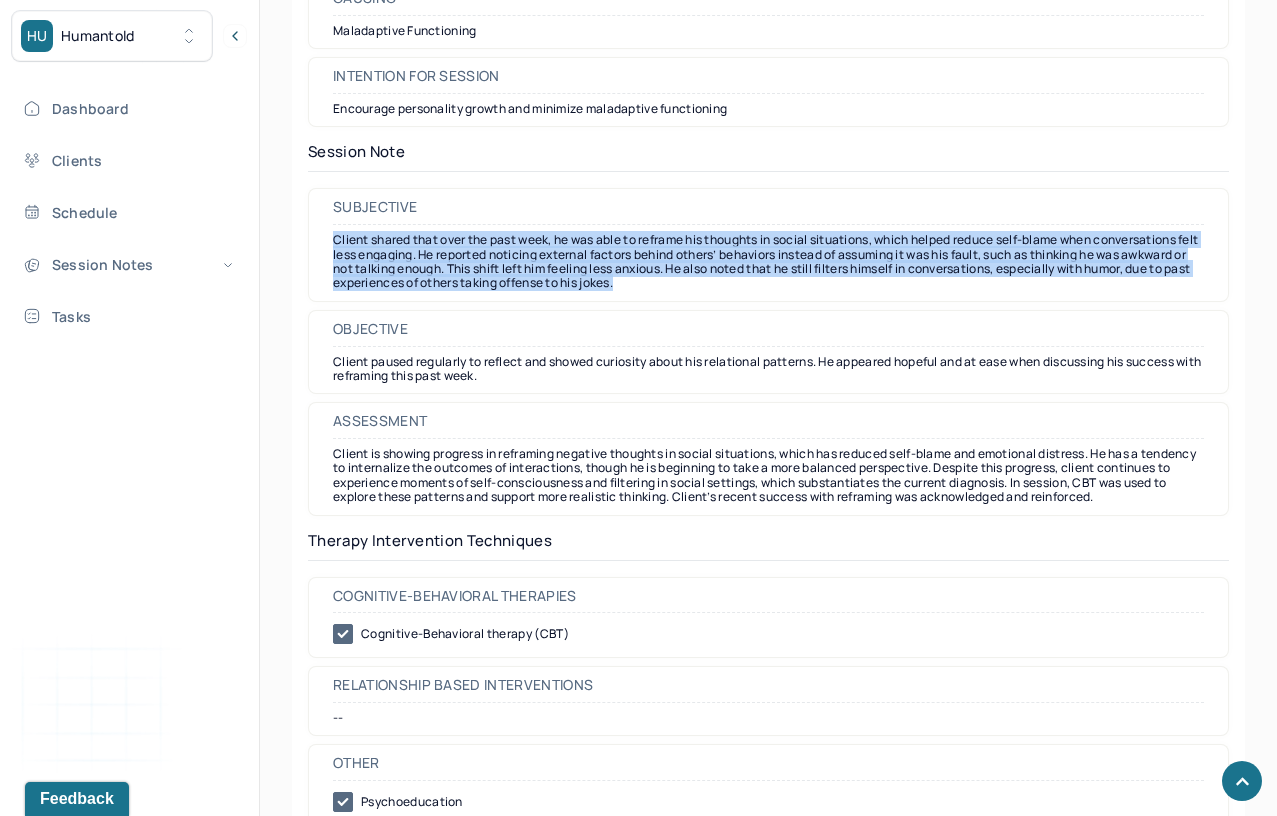 click on "Assessment Client is showing progress in reframing negative thoughts in social situations, which has reduced self-blame and emotional distress. He has a tendency to internalize the outcomes of interactions, though he is beginning to take a more balanced perspective. Despite this progress, client continues to experience moments of self-consciousness and filtering in social settings, which substantiates the current diagnosis. In session, CBT was used to explore these patterns and support more realistic thinking. Client’s recent success with reframing was acknowledged and reinforced." at bounding box center (768, 458) 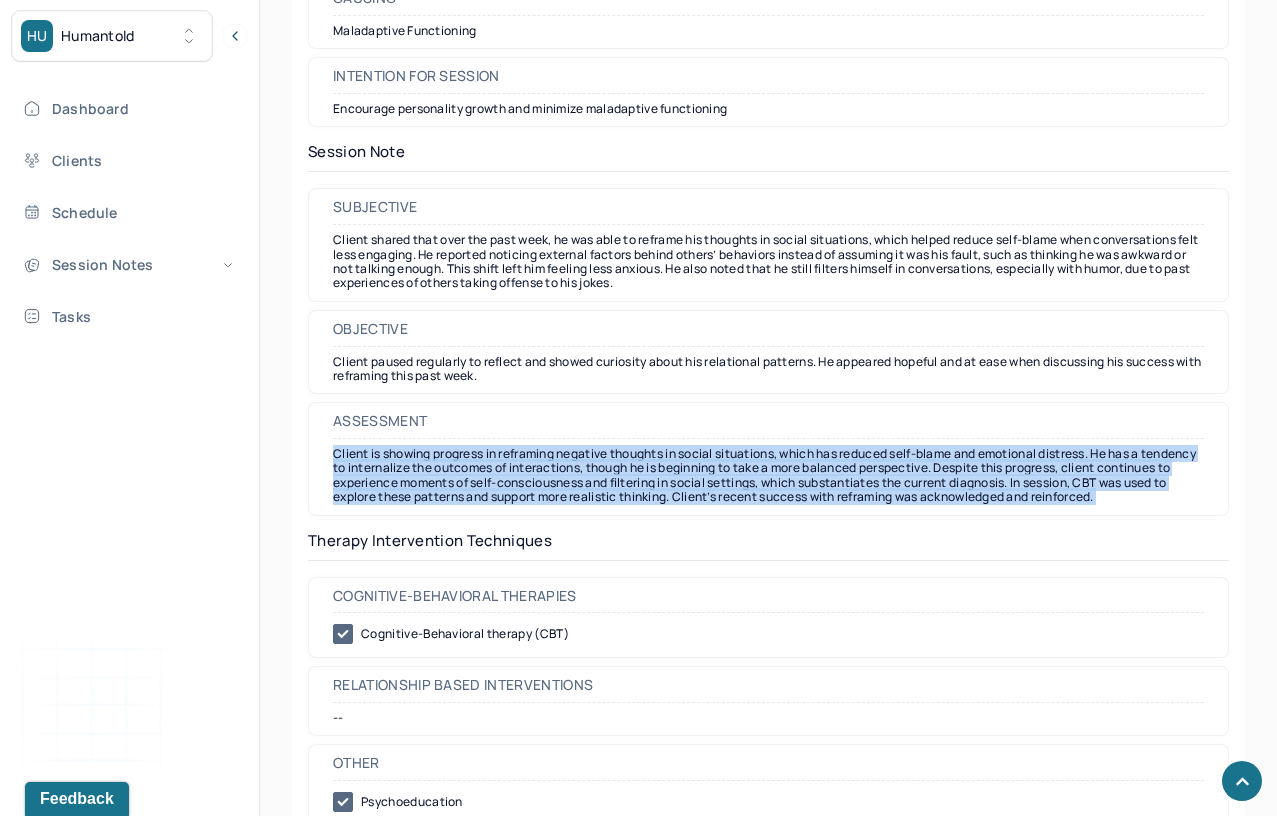 drag, startPoint x: 329, startPoint y: 459, endPoint x: 1157, endPoint y: 511, distance: 829.6312 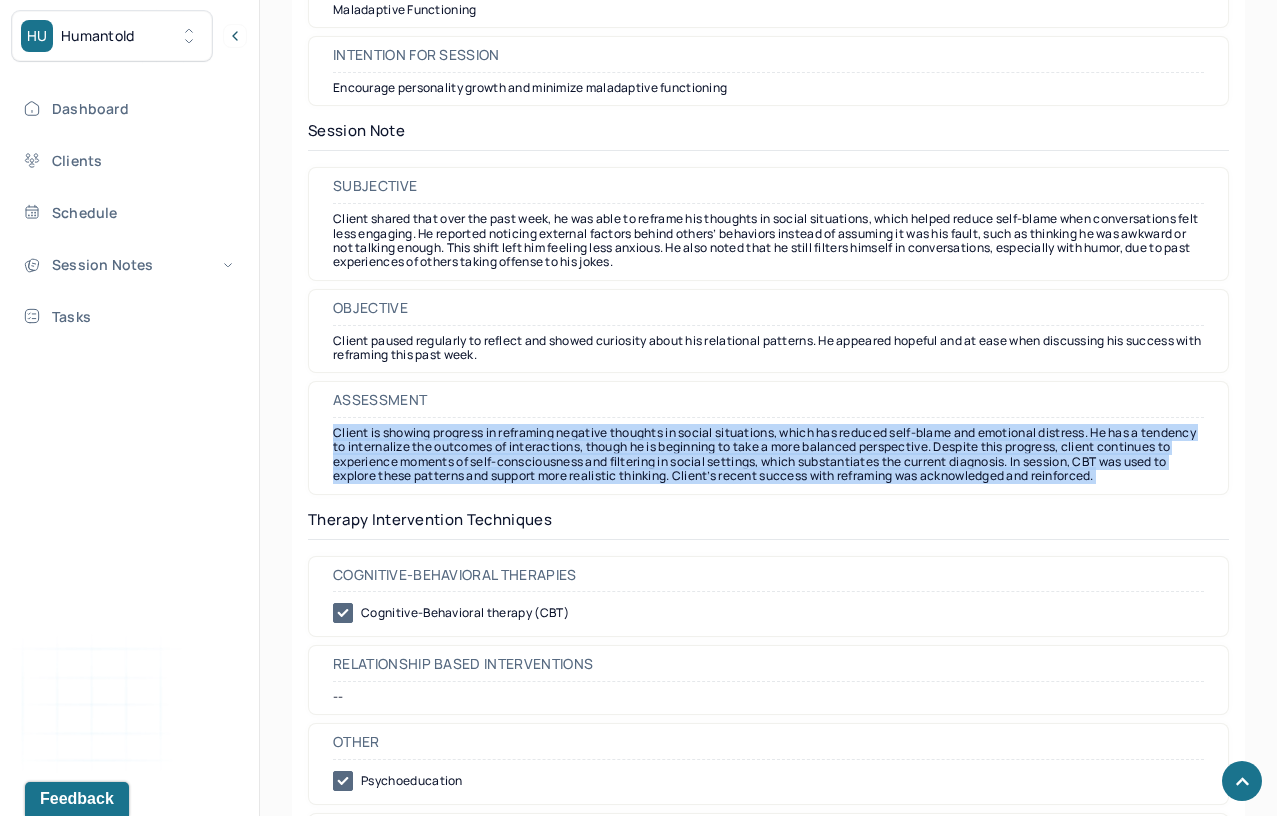 scroll, scrollTop: 1643, scrollLeft: 0, axis: vertical 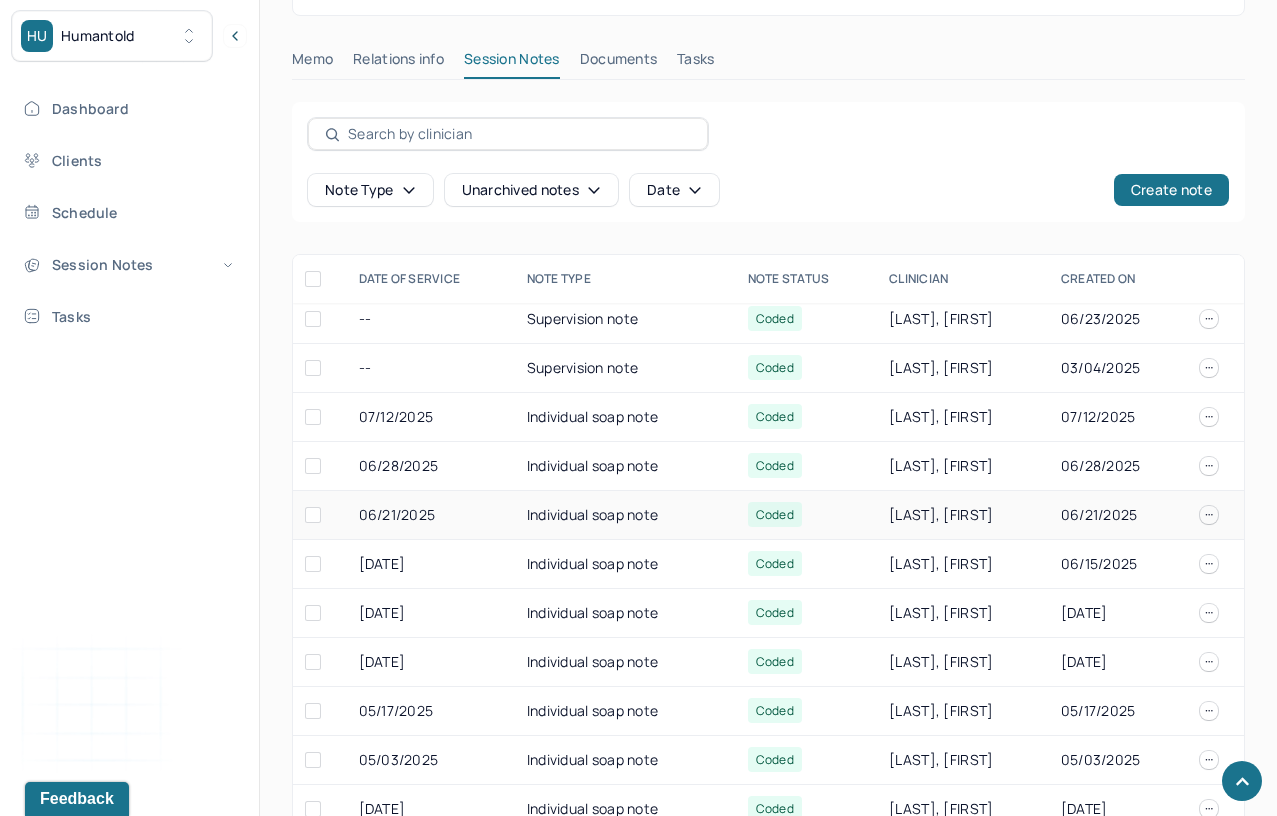 click on "[LAST], [FIRST]" at bounding box center (963, 515) 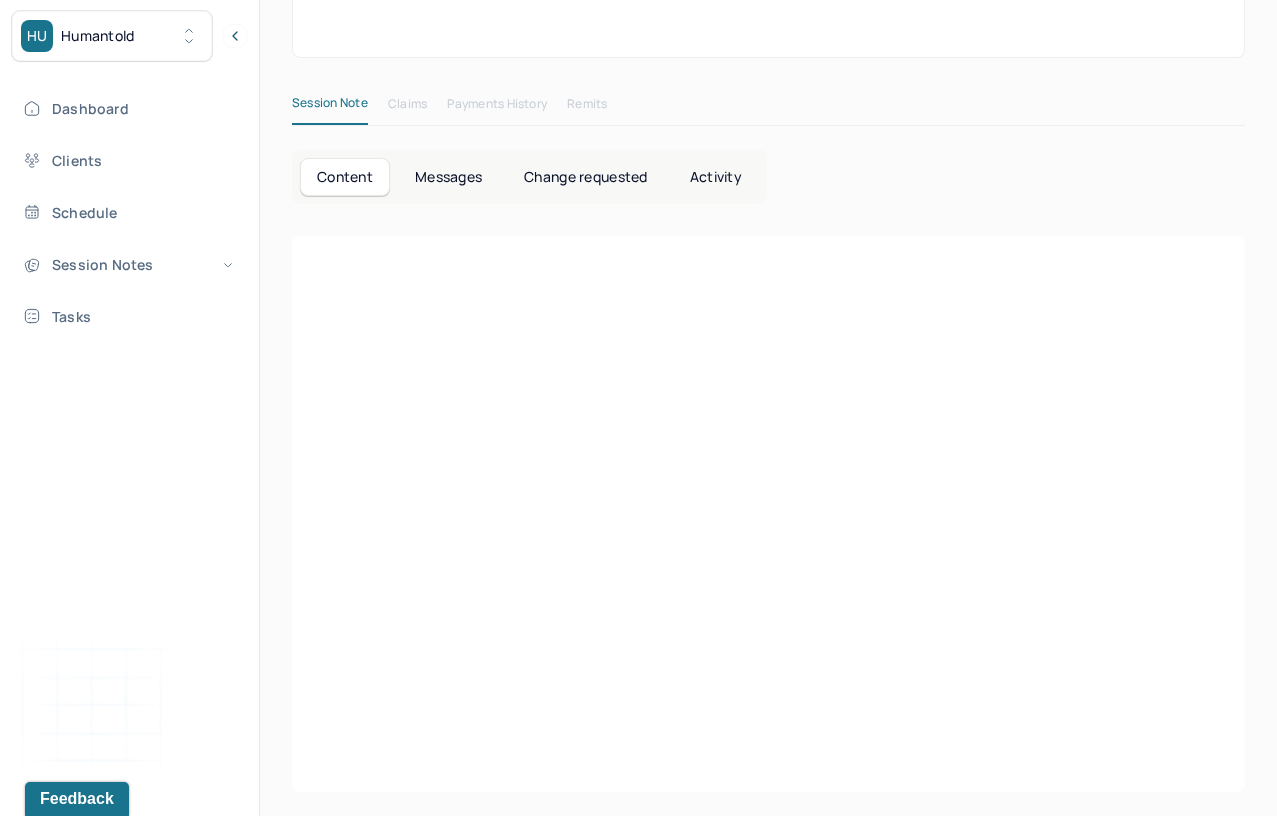 click at bounding box center (768, 560) 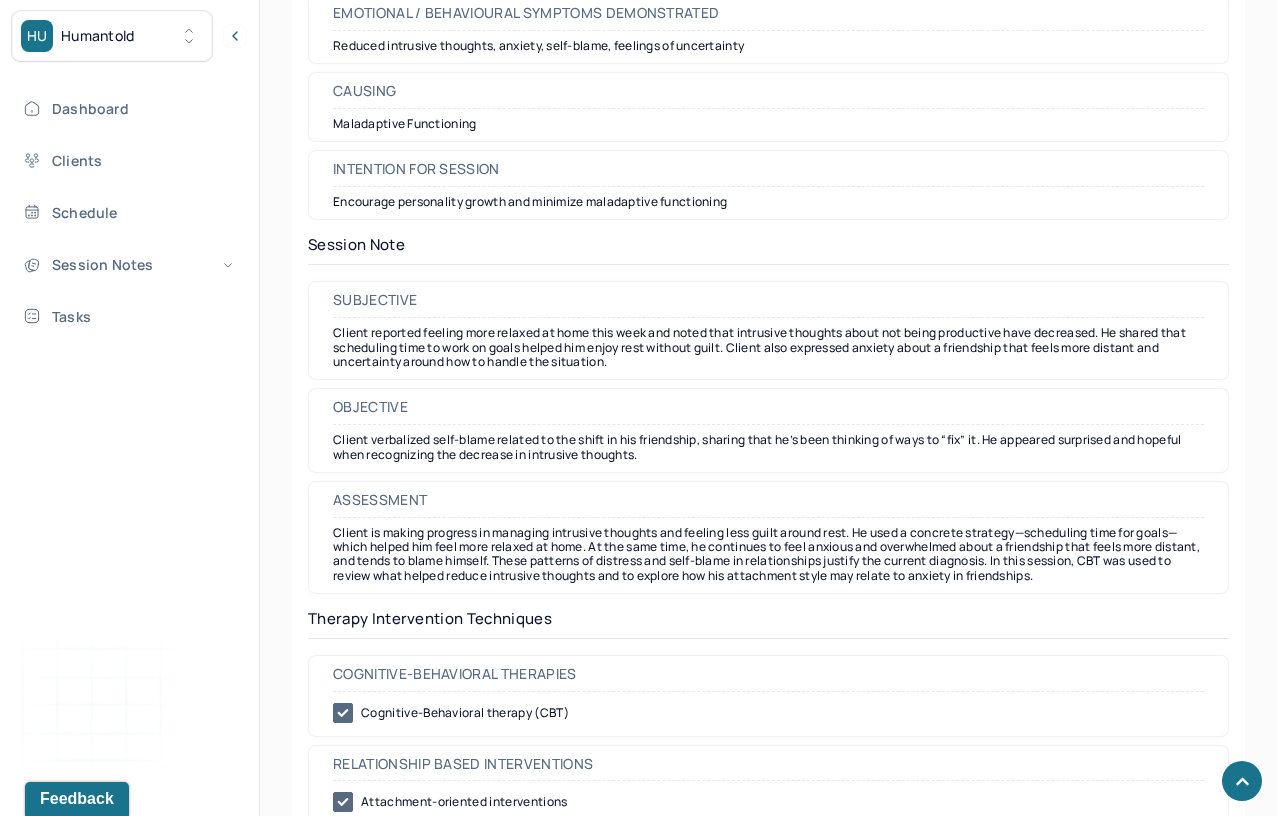 scroll, scrollTop: 1535, scrollLeft: 0, axis: vertical 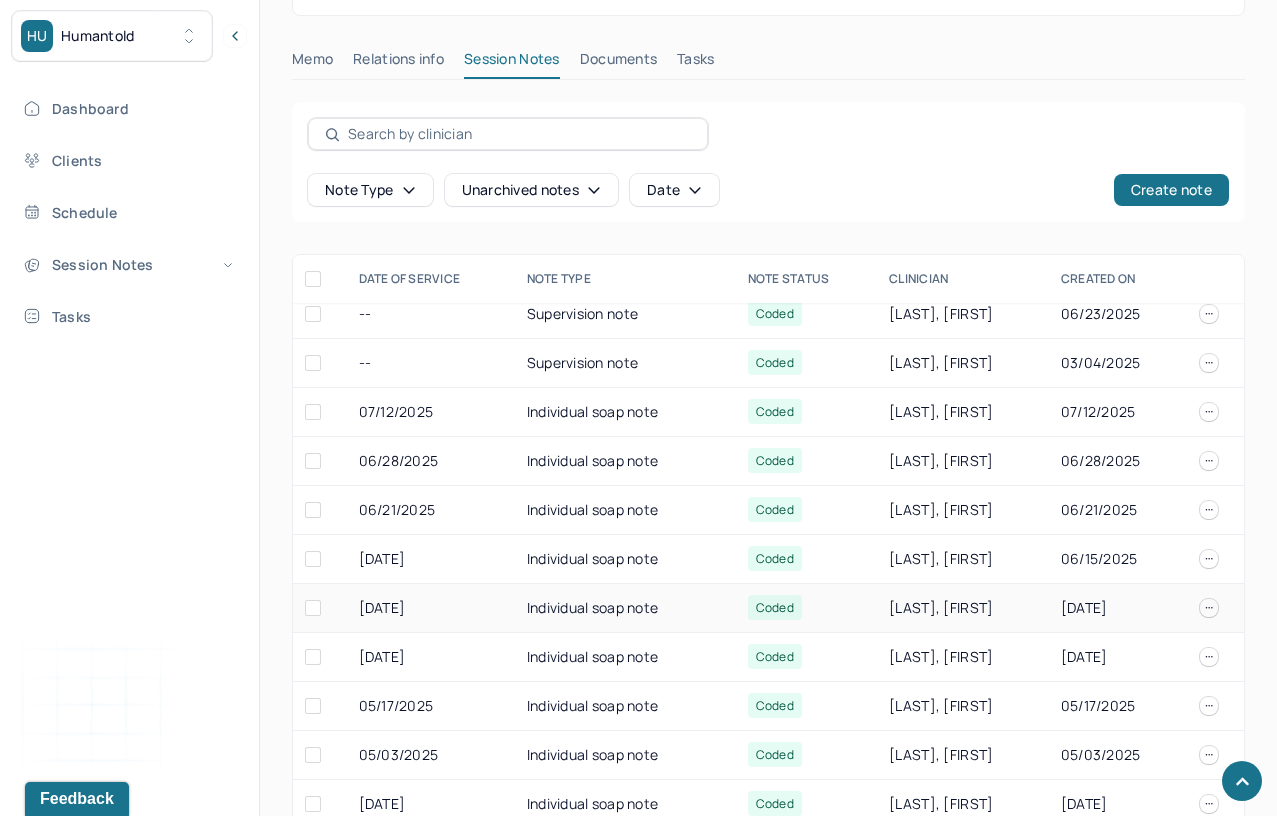 click on "Coded" at bounding box center [806, 608] 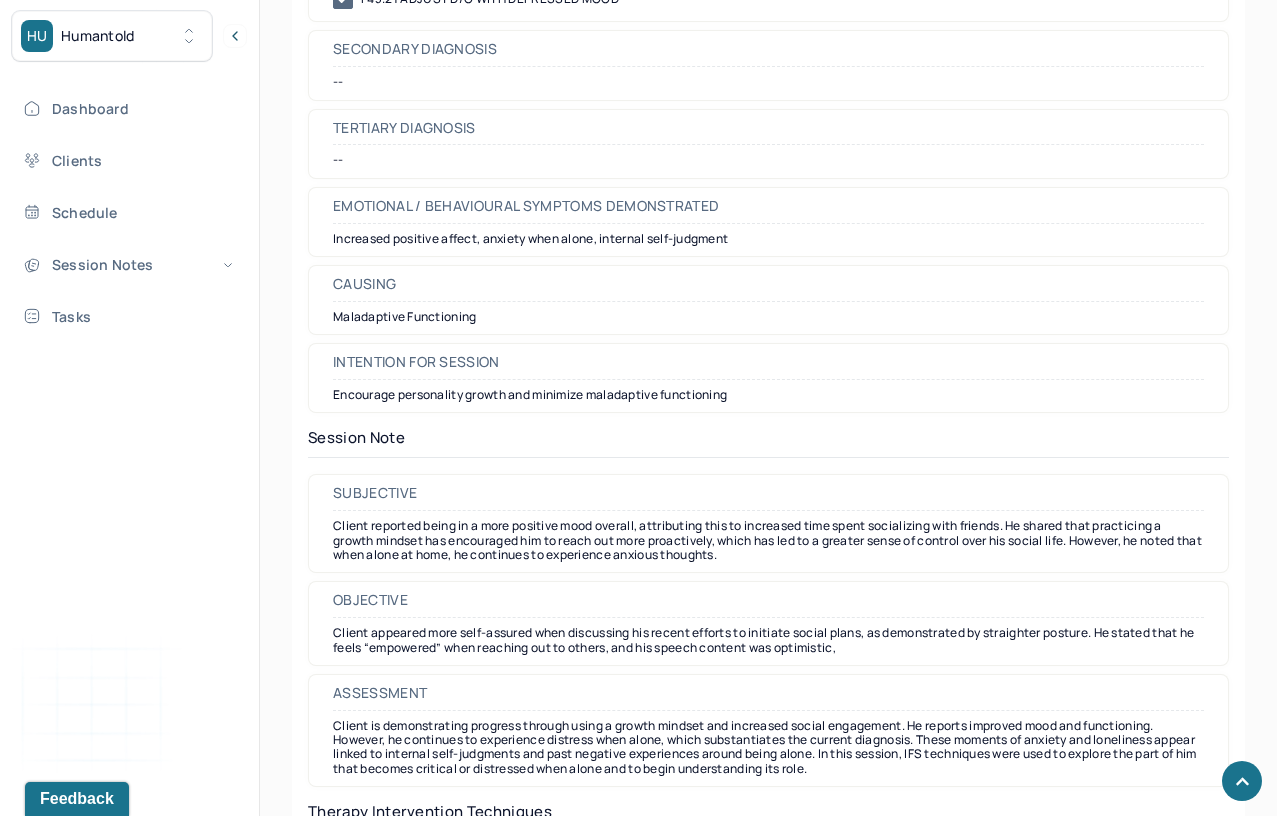 scroll, scrollTop: 1350, scrollLeft: 0, axis: vertical 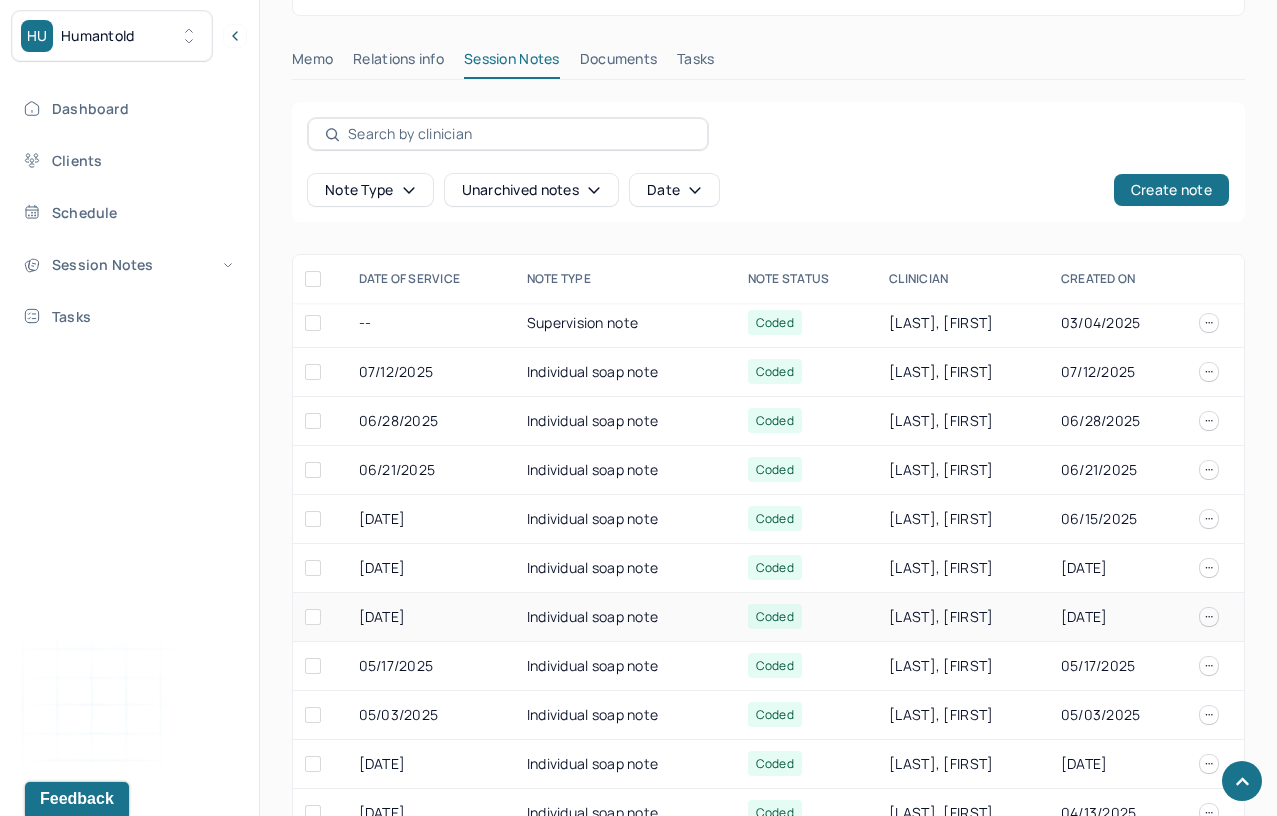 click on "Coded" at bounding box center (806, 617) 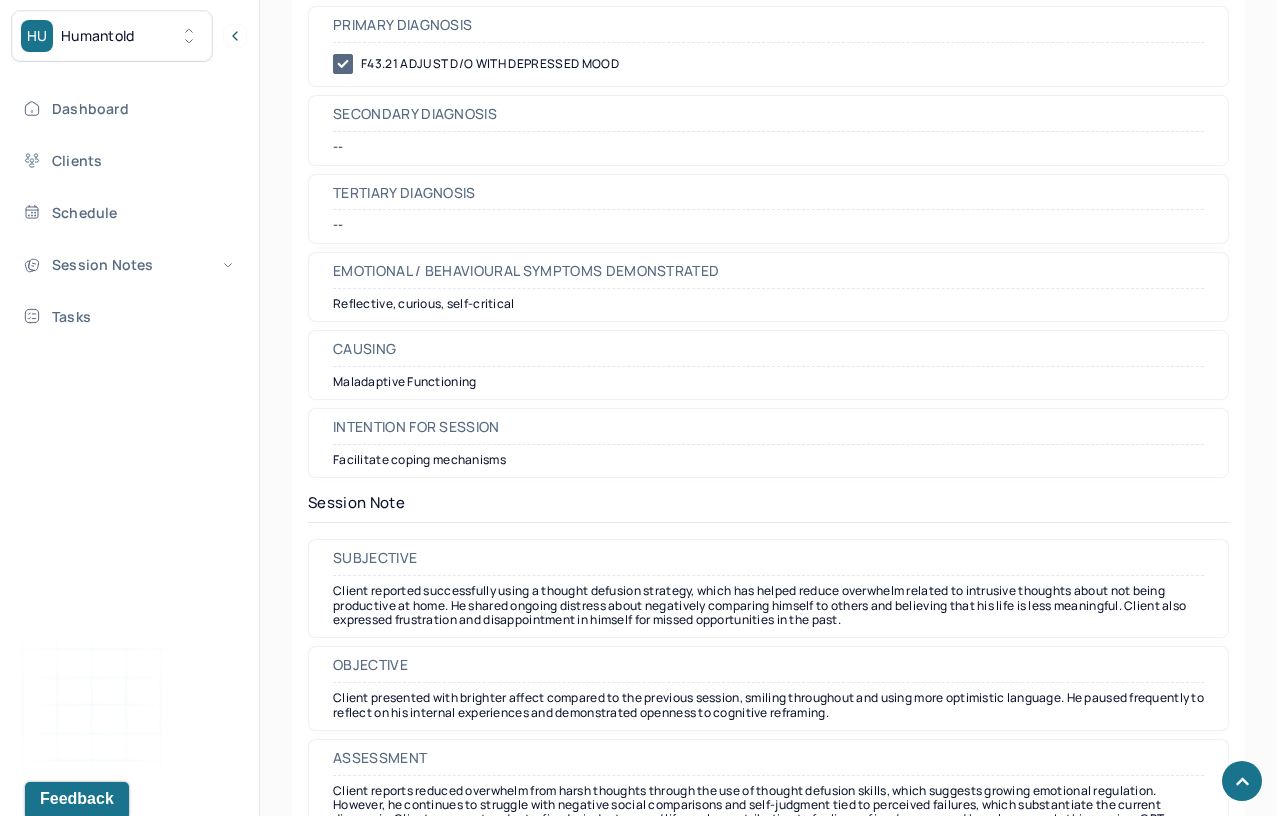 scroll, scrollTop: 1398, scrollLeft: 0, axis: vertical 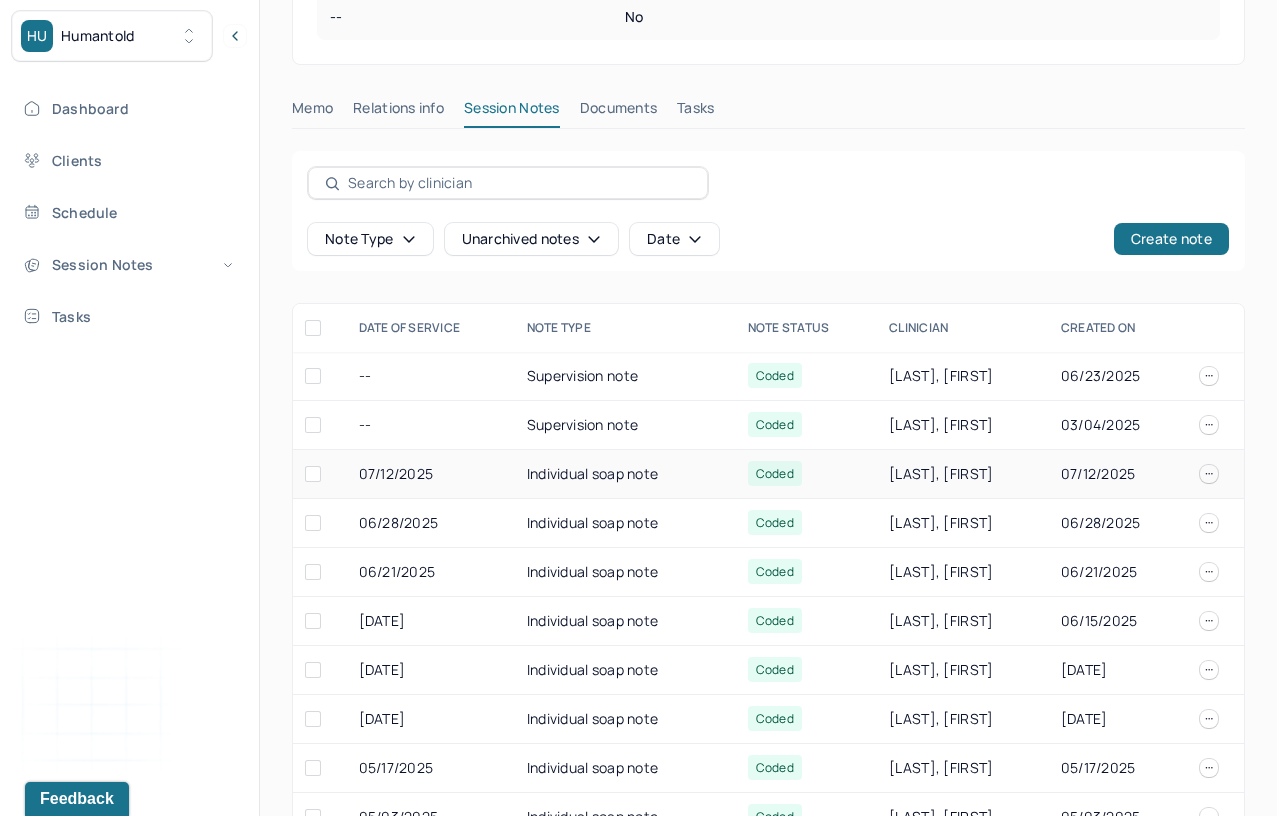 click on "Individual soap note" at bounding box center [625, 474] 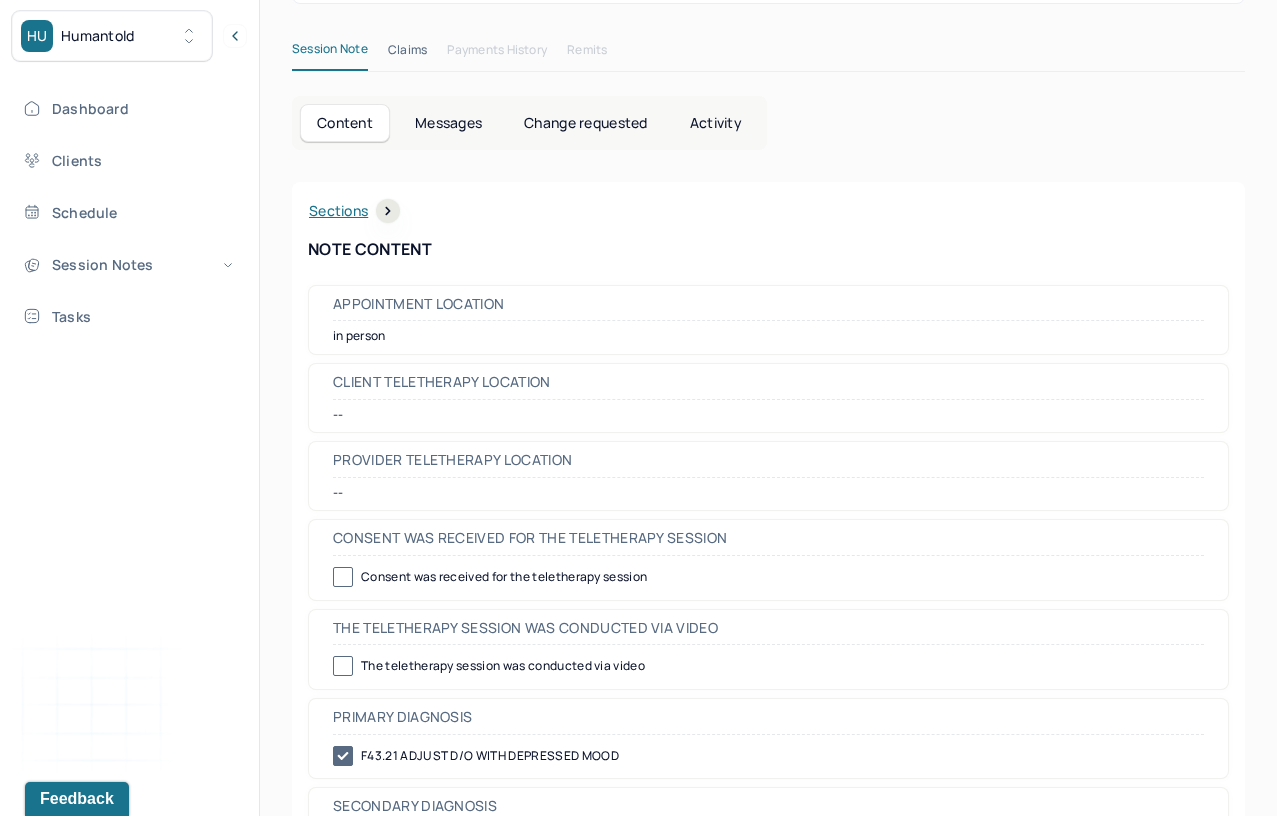 click on "Provider Teletherapy Location" at bounding box center (768, 465) 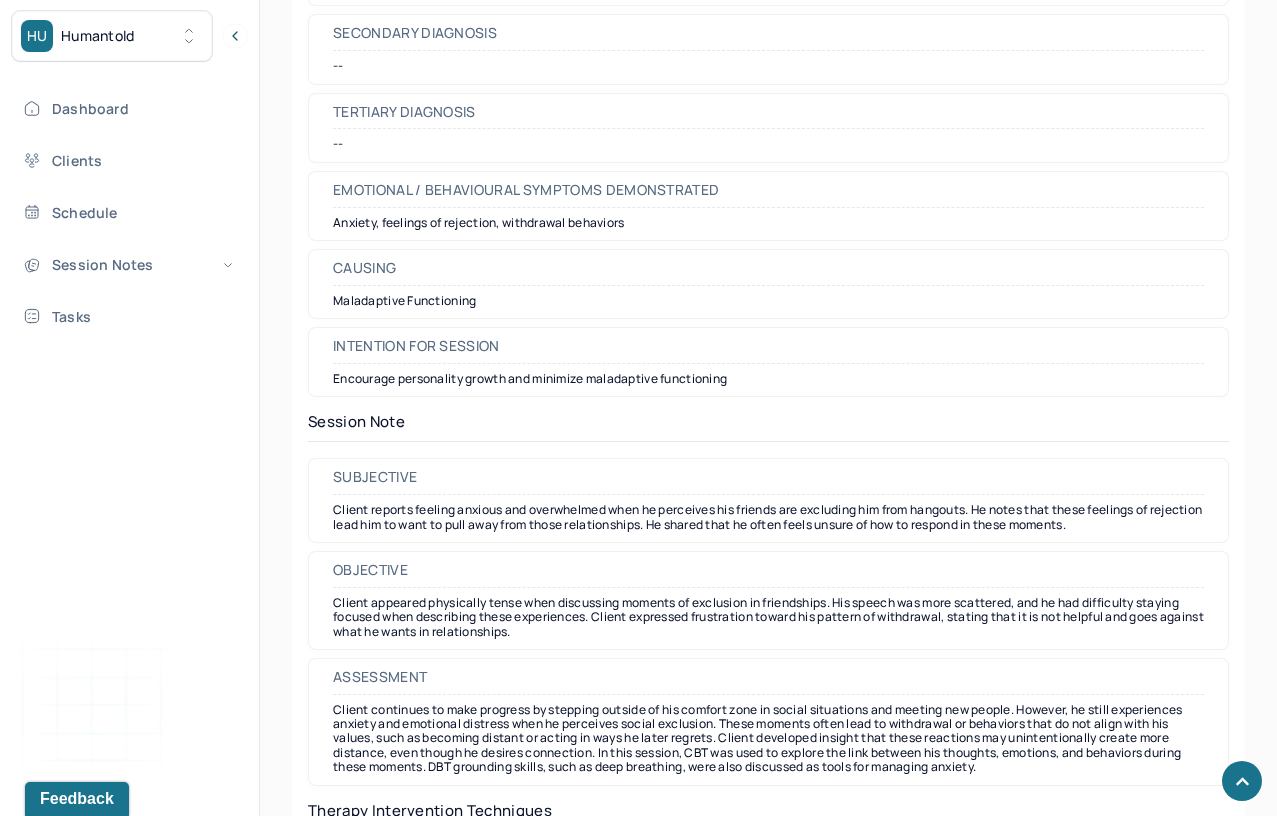 scroll, scrollTop: 1433, scrollLeft: 0, axis: vertical 